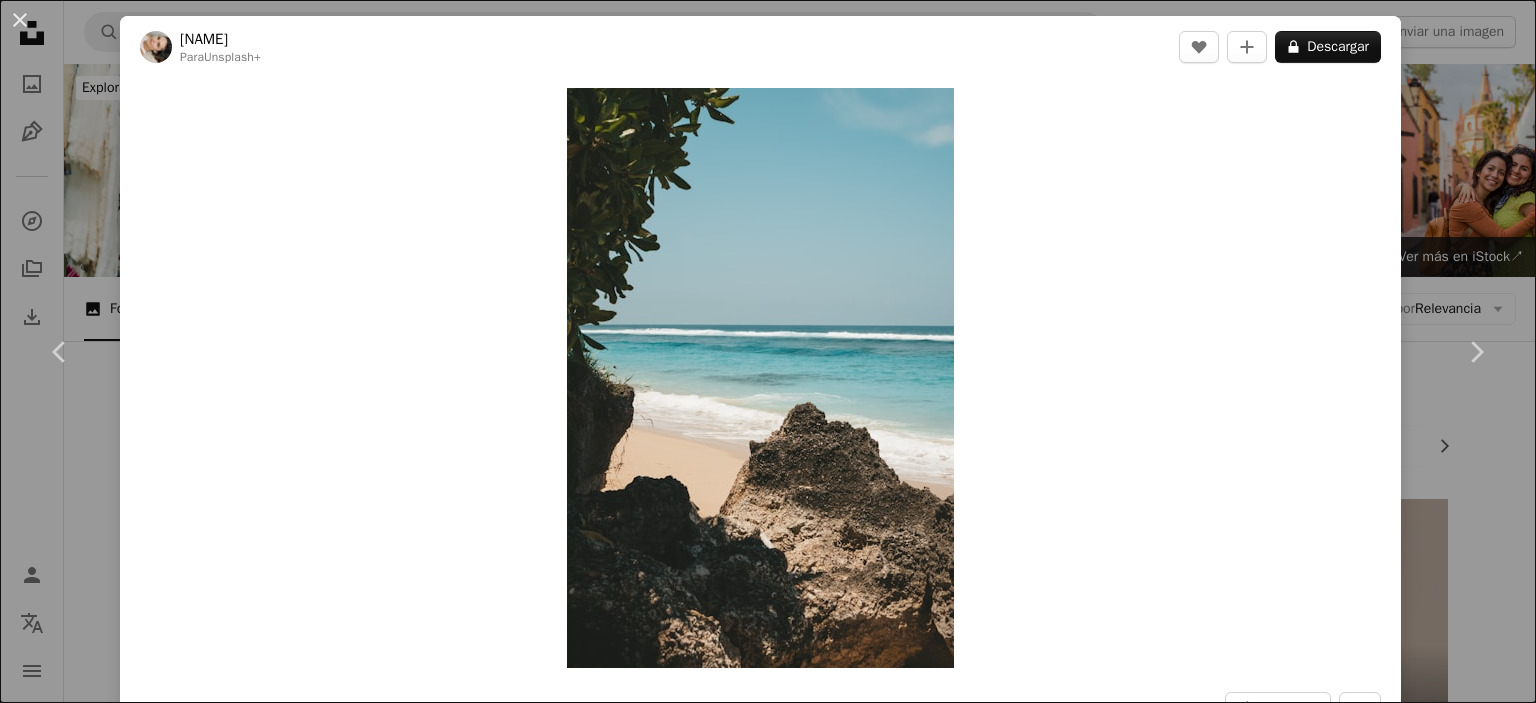 scroll, scrollTop: 1000, scrollLeft: 0, axis: vertical 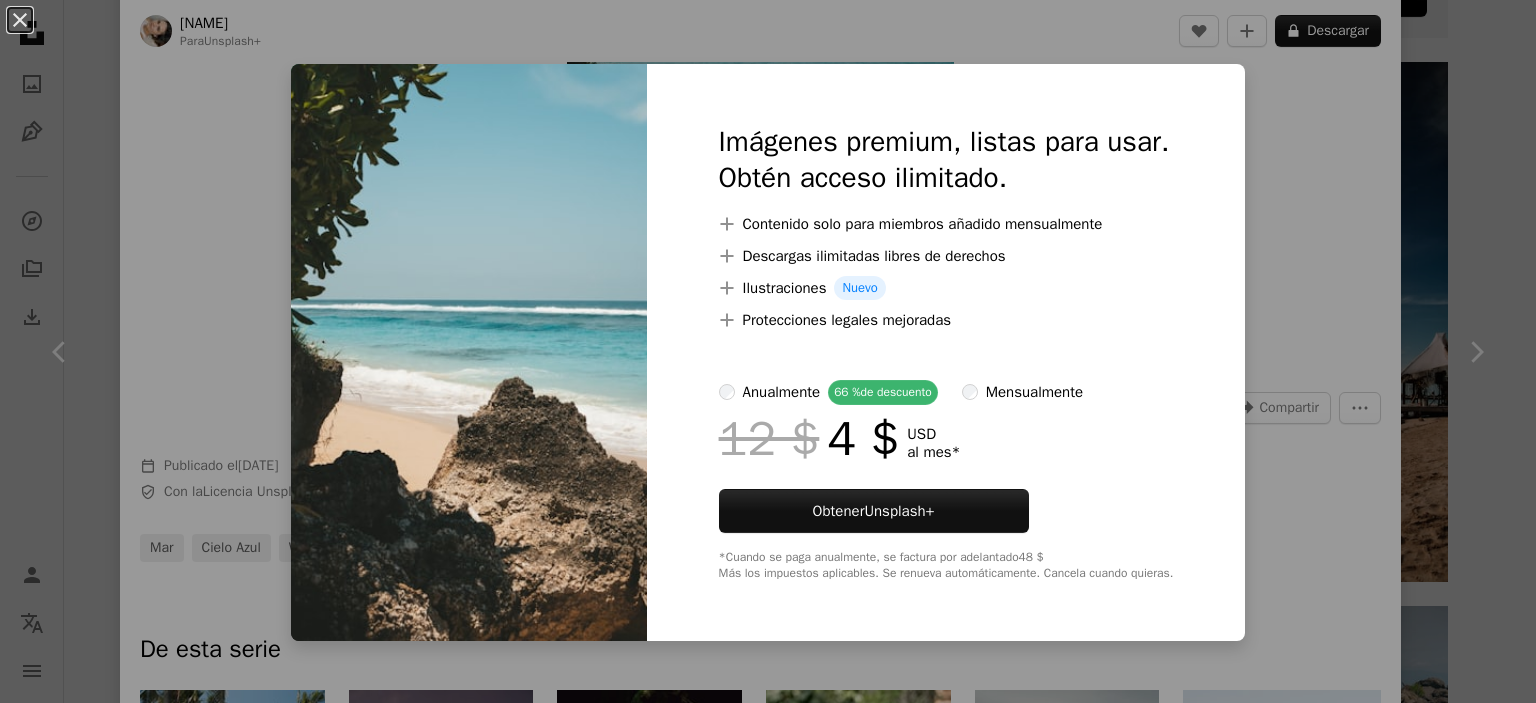 click on "An X shape Imágenes premium, listas para usar. Obtén acceso ilimitado. A plus sign Contenido solo para miembros añadido mensualmente A plus sign Descargas ilimitadas libres de derechos A plus sign Ilustraciones  Nuevo A plus sign Protecciones legales mejoradas anualmente 66 %  de descuento mensualmente 12 $   4 $ USD al mes * Obtener  Unsplash+ *Cuando se paga anualmente, se factura por adelantado  48 $ Más los impuestos aplicables. Se renueva automáticamente. Cancela cuando quieras." at bounding box center (768, 351) 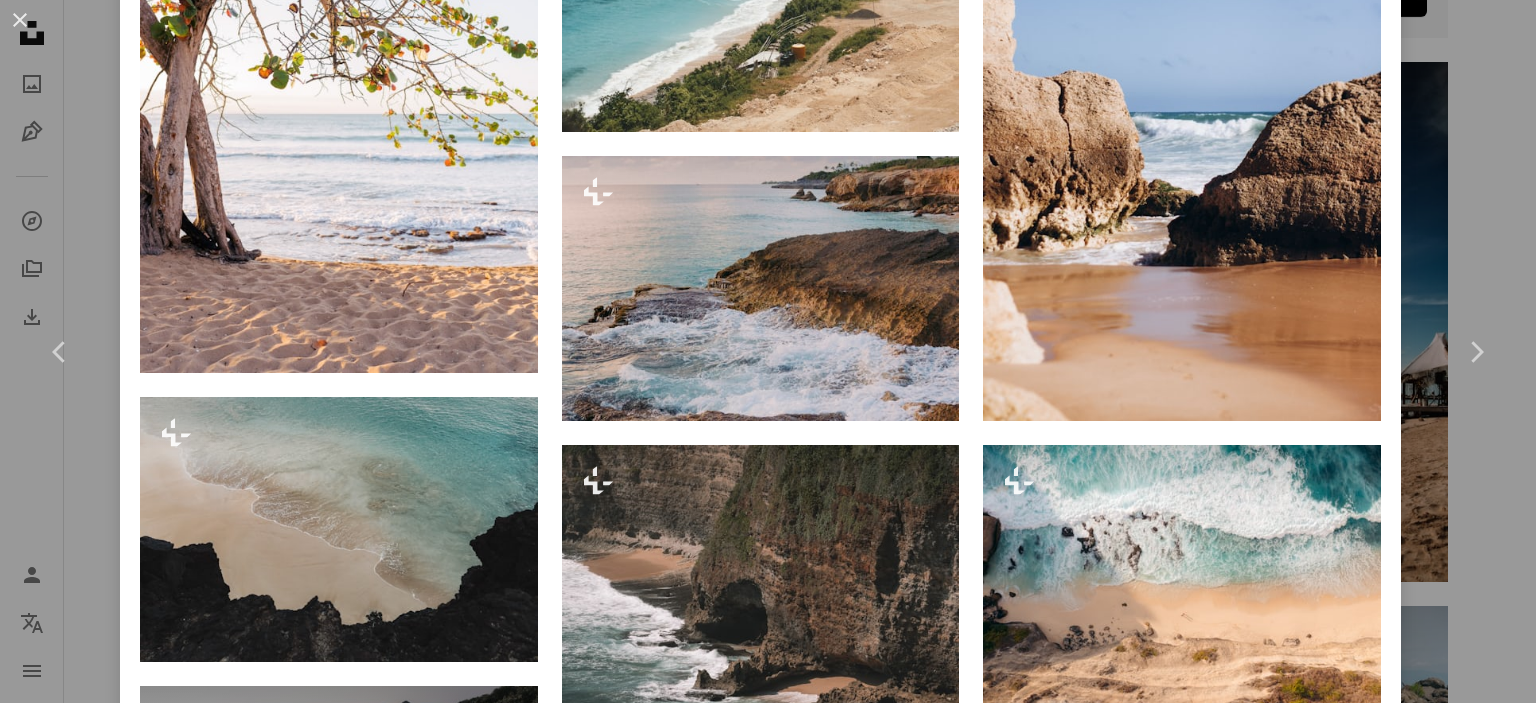 scroll, scrollTop: 3500, scrollLeft: 0, axis: vertical 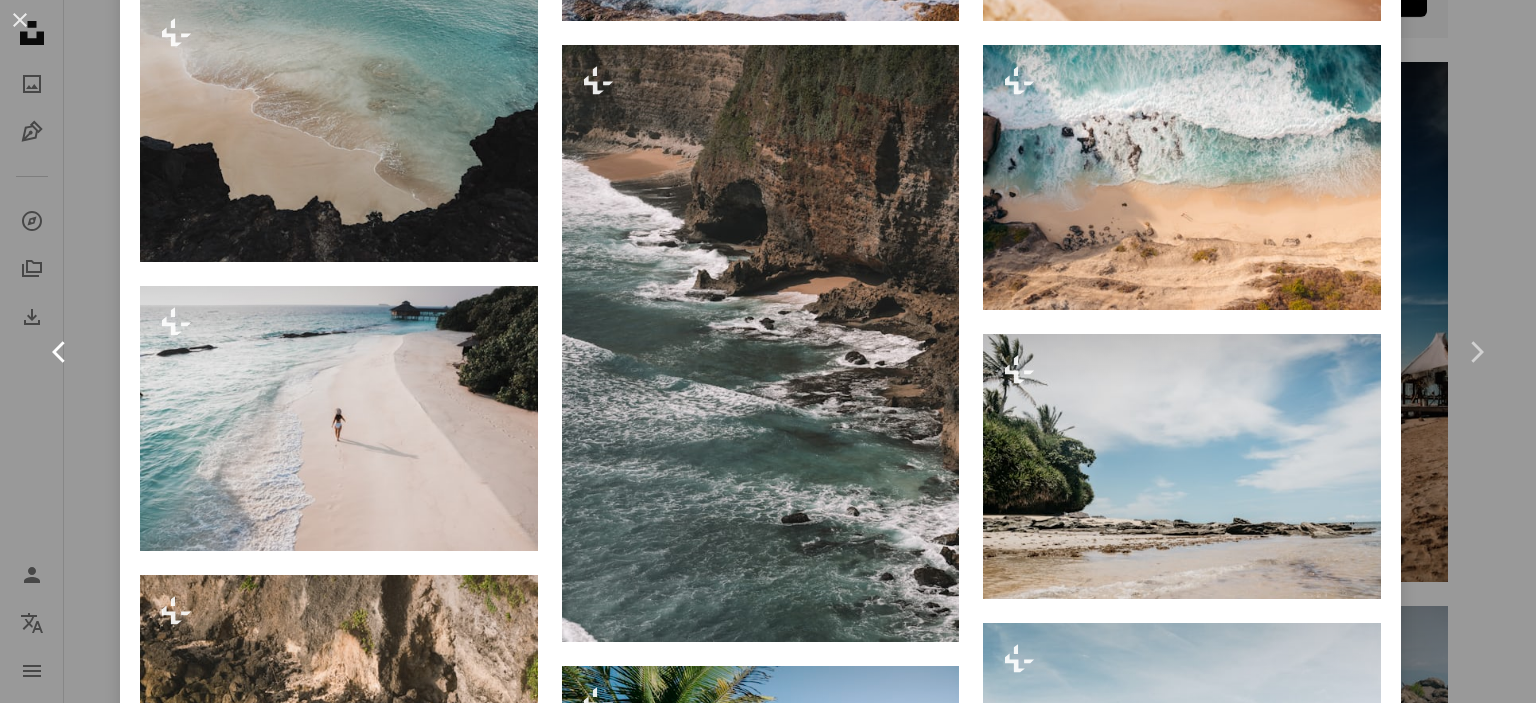 click on "Chevron left" at bounding box center [60, 352] 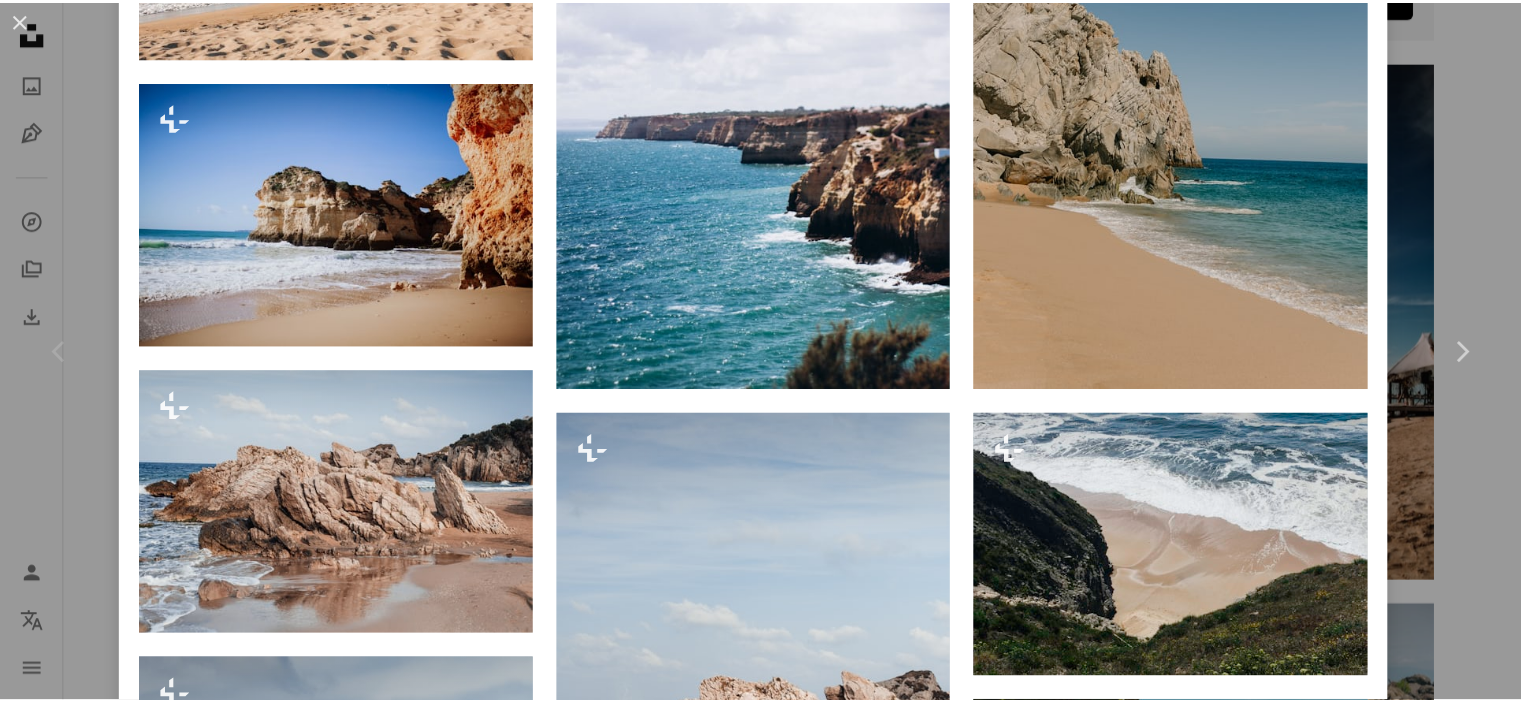 scroll, scrollTop: 0, scrollLeft: 0, axis: both 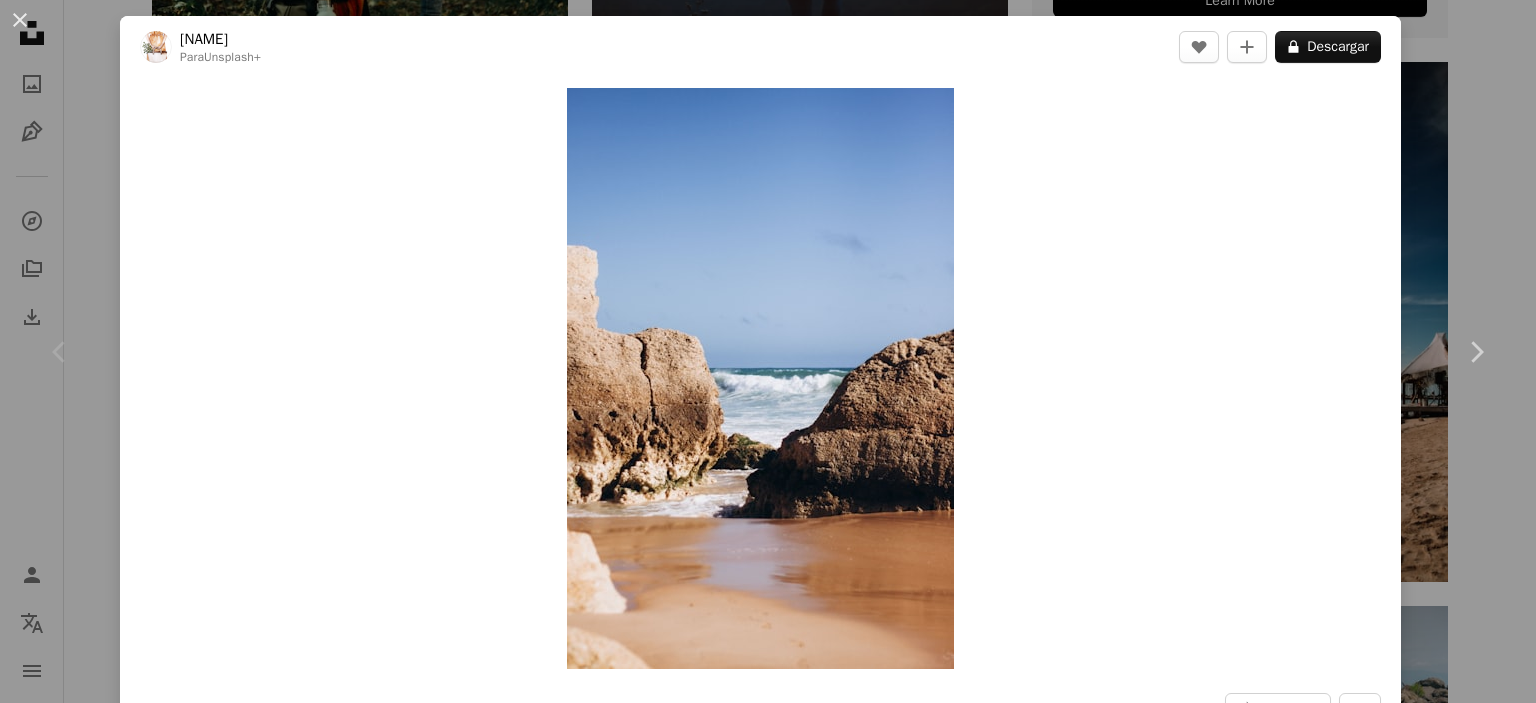 click on "[FIRST] [LAST] Para Unsplash+ A heart A plus sign A lock Descargar Zoom in A forward-right arrow Compartir More Actions Calendar outlined Publicado el [DATE] Safety Con la Licencia Unsplash+ viajar verano día festivo vacaciones Wallpapers Portugal Fondos ambulante de viaje costa [REGION] Destino de viaje Calor de verano Costa del Sol Fondo de pantallaa Roca de mar Fondo de pantalla de Portugal Imágenes de Creative Commons De esta serie Chevron right Plus sign for Unsplash+ Plus sign for Unsplash+ Plus sign for Unsplash+ Plus sign for Unsplash+ Plus sign for Unsplash+ Plus sign for Unsplash+ Plus sign for Unsplash+ Plus sign for Unsplash+ Plus sign for Unsplash+ Plus sign for Unsplash+ Imágenes relacionadas Plus sign for Unsplash+ A heart A plus sign [FIRST] [LAST] Para Unsplash+ A lock Descargar Plus sign for Unsplash+ A heart A plus sign [FIRST] [LAST] Para Unsplash+ A lock Descargar" at bounding box center [768, 351] 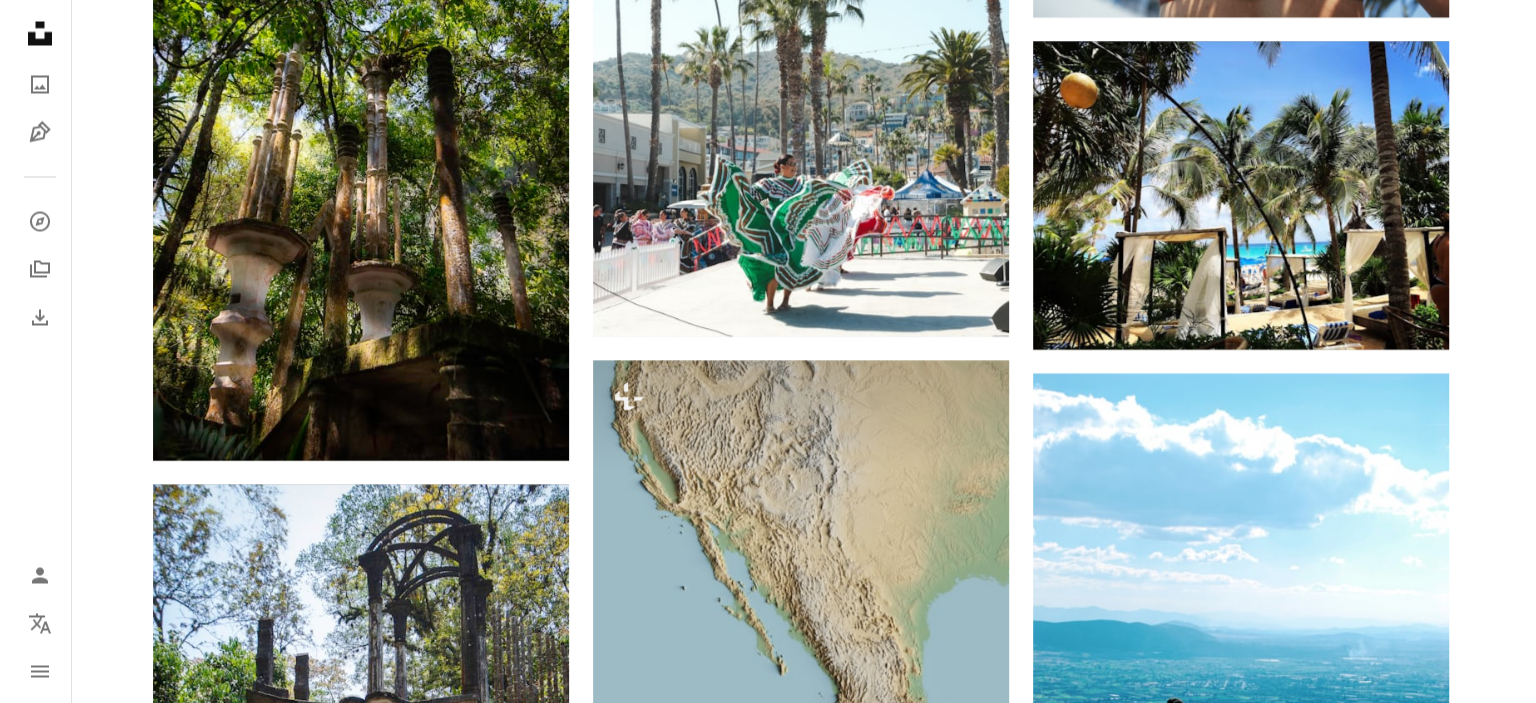 scroll, scrollTop: 3500, scrollLeft: 0, axis: vertical 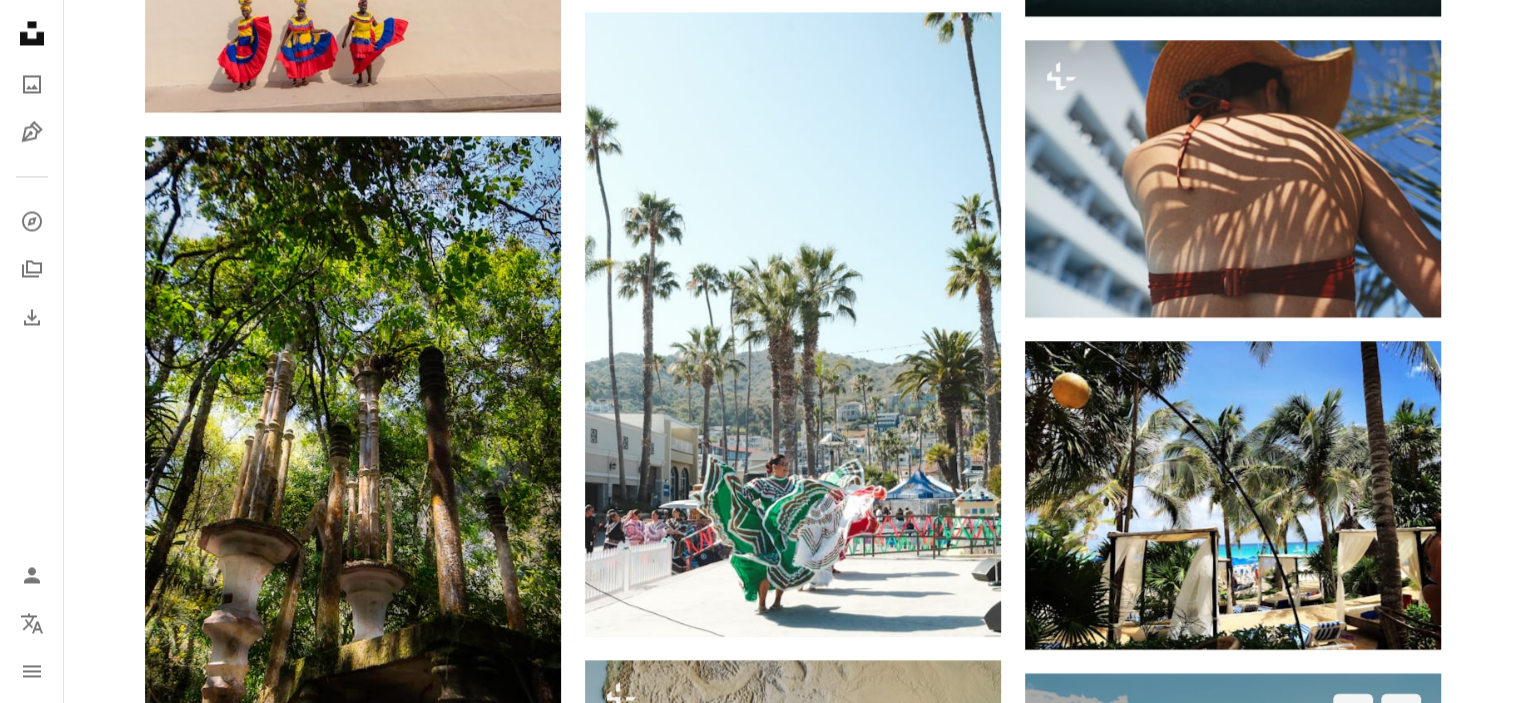 click at bounding box center (1233, 984) 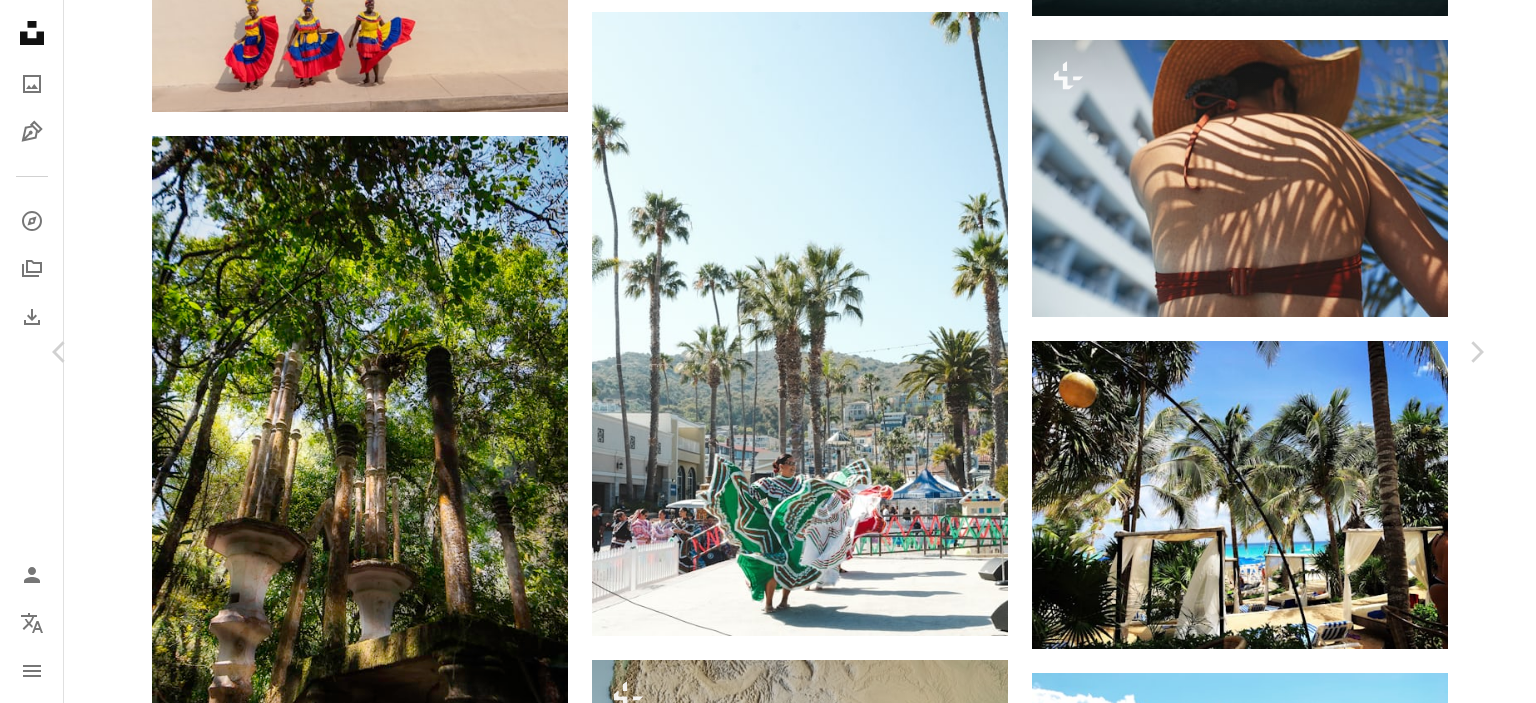 scroll, scrollTop: 1100, scrollLeft: 0, axis: vertical 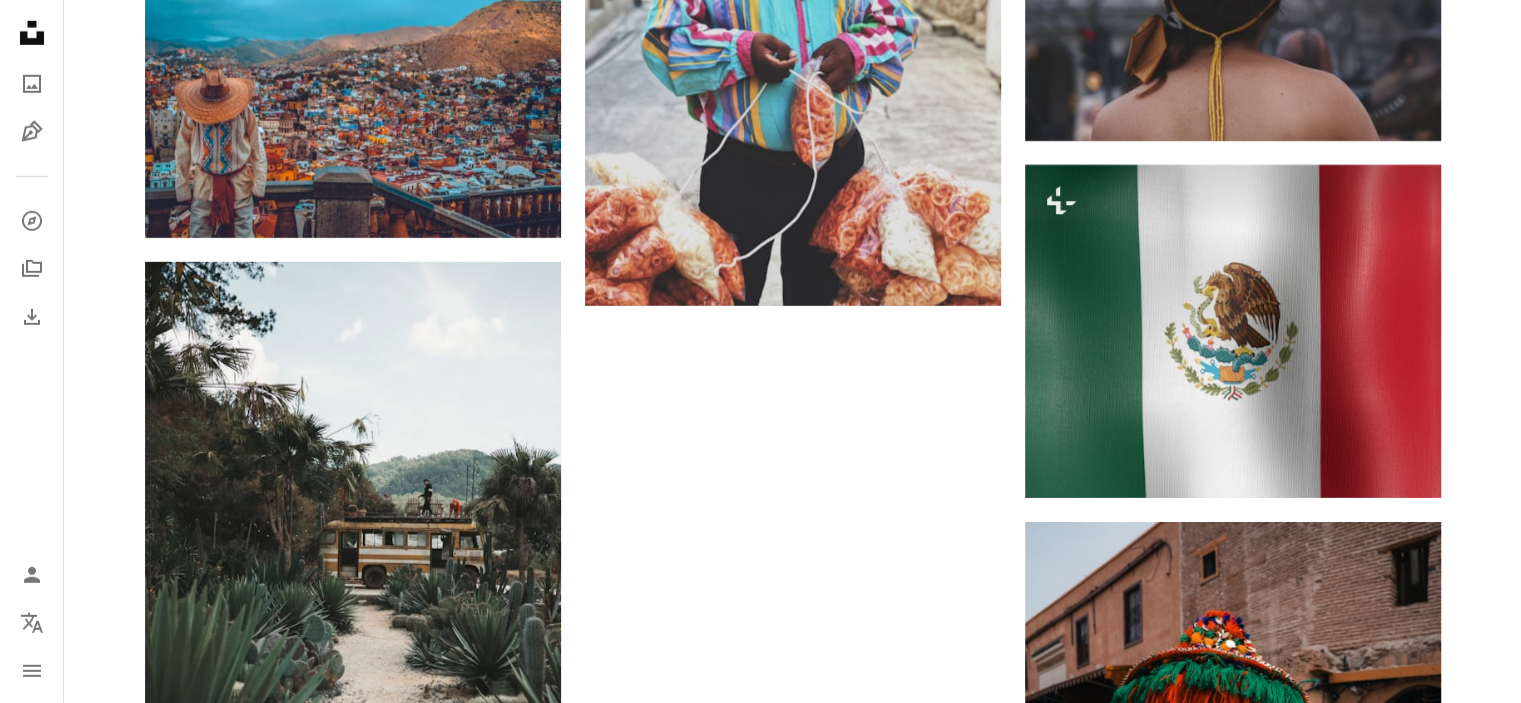 click on "Cargar más" at bounding box center [793, 1226] 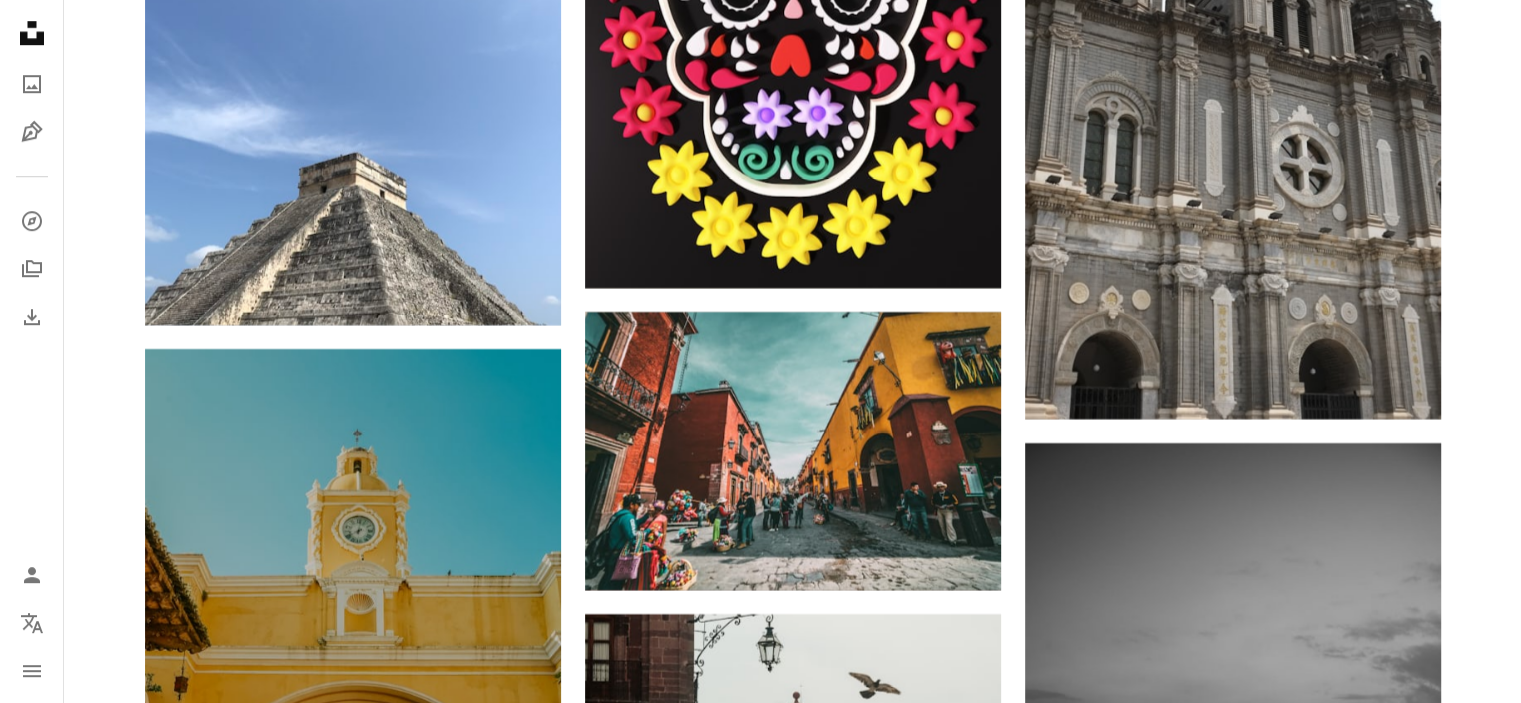 scroll, scrollTop: 32100, scrollLeft: 0, axis: vertical 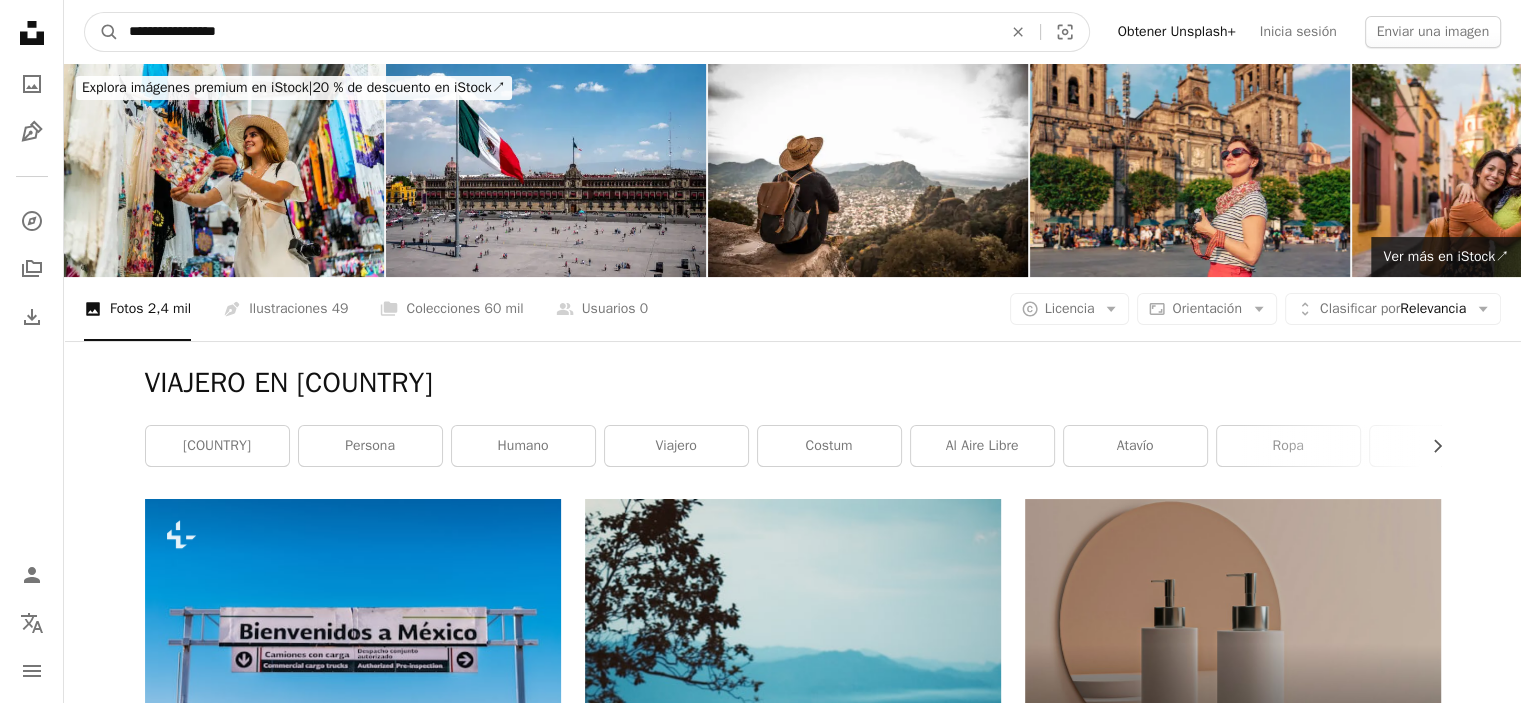 click on "**********" at bounding box center (557, 32) 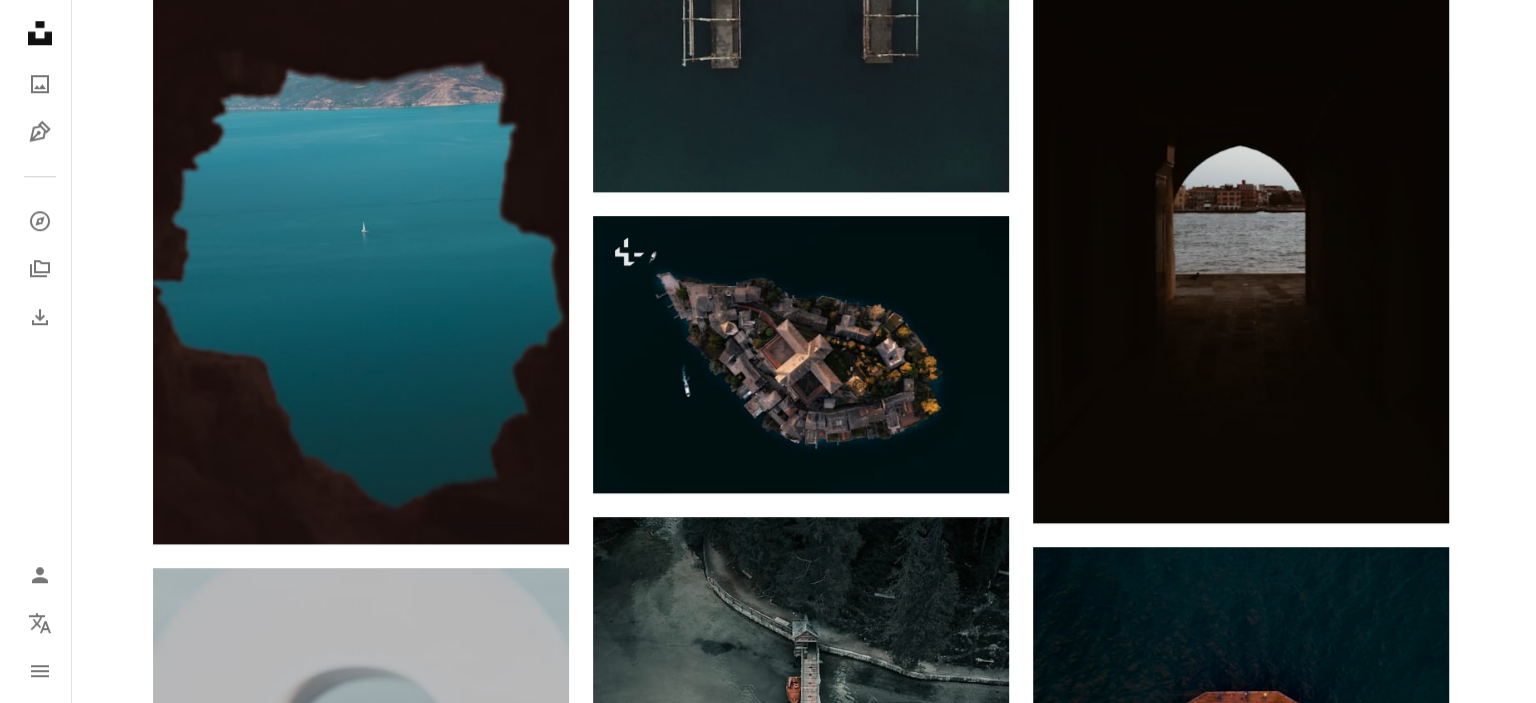 scroll, scrollTop: 1500, scrollLeft: 0, axis: vertical 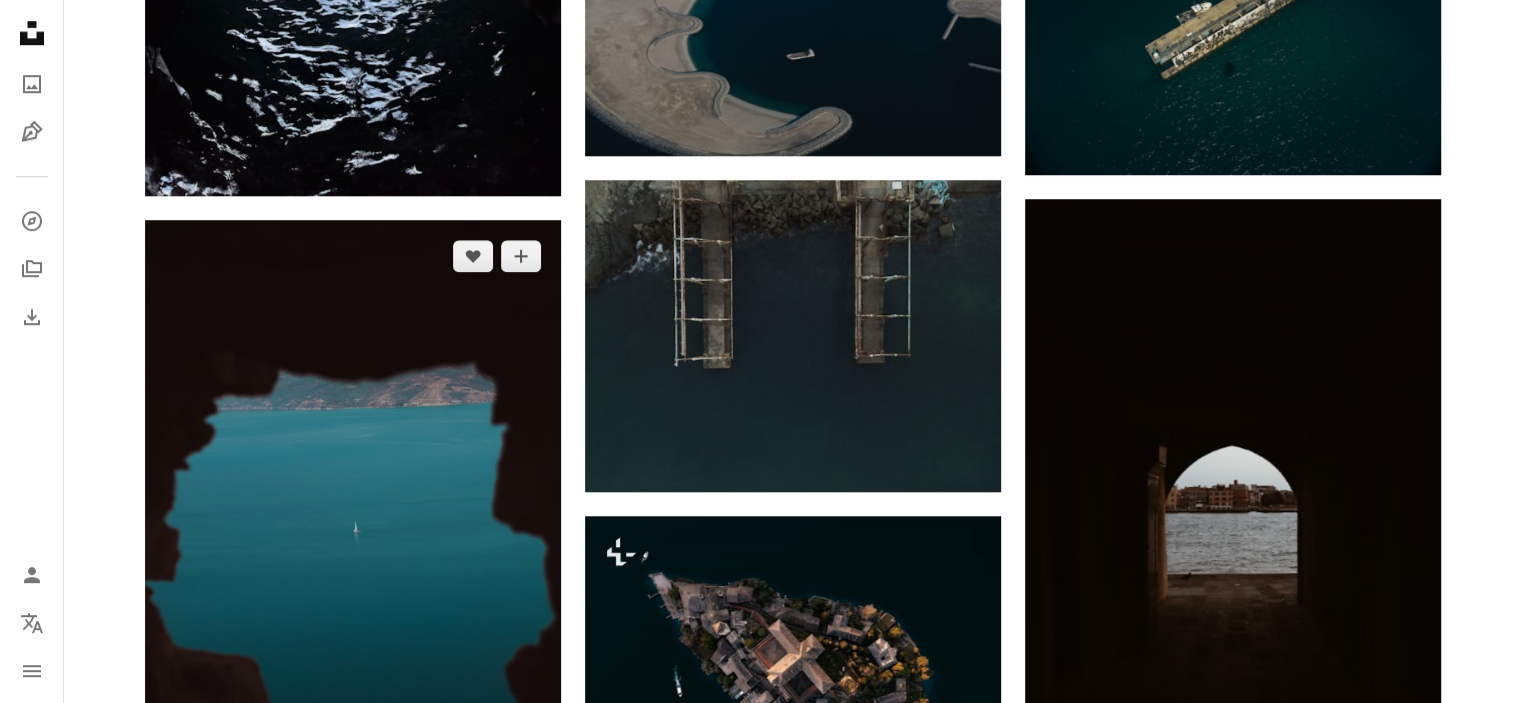 click at bounding box center (353, 532) 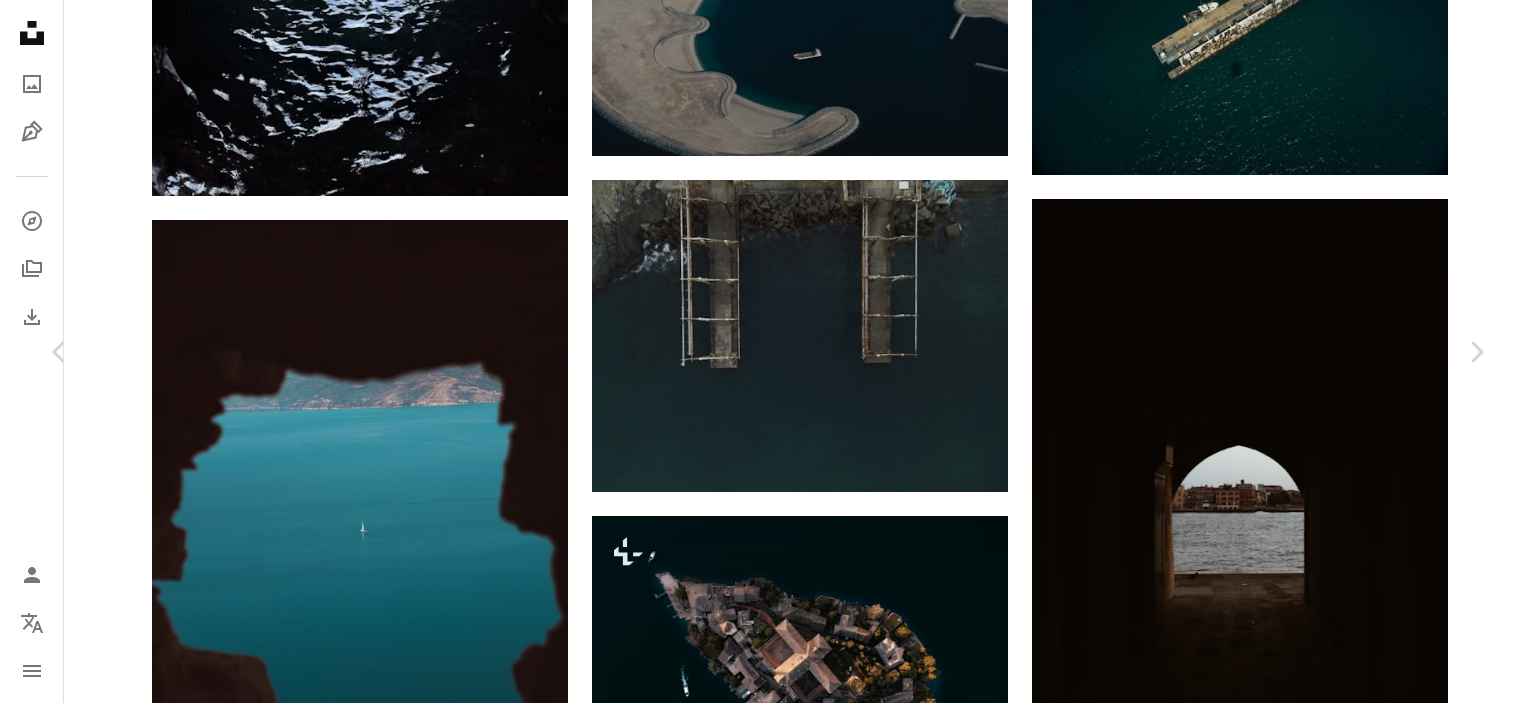 scroll, scrollTop: 3185, scrollLeft: 0, axis: vertical 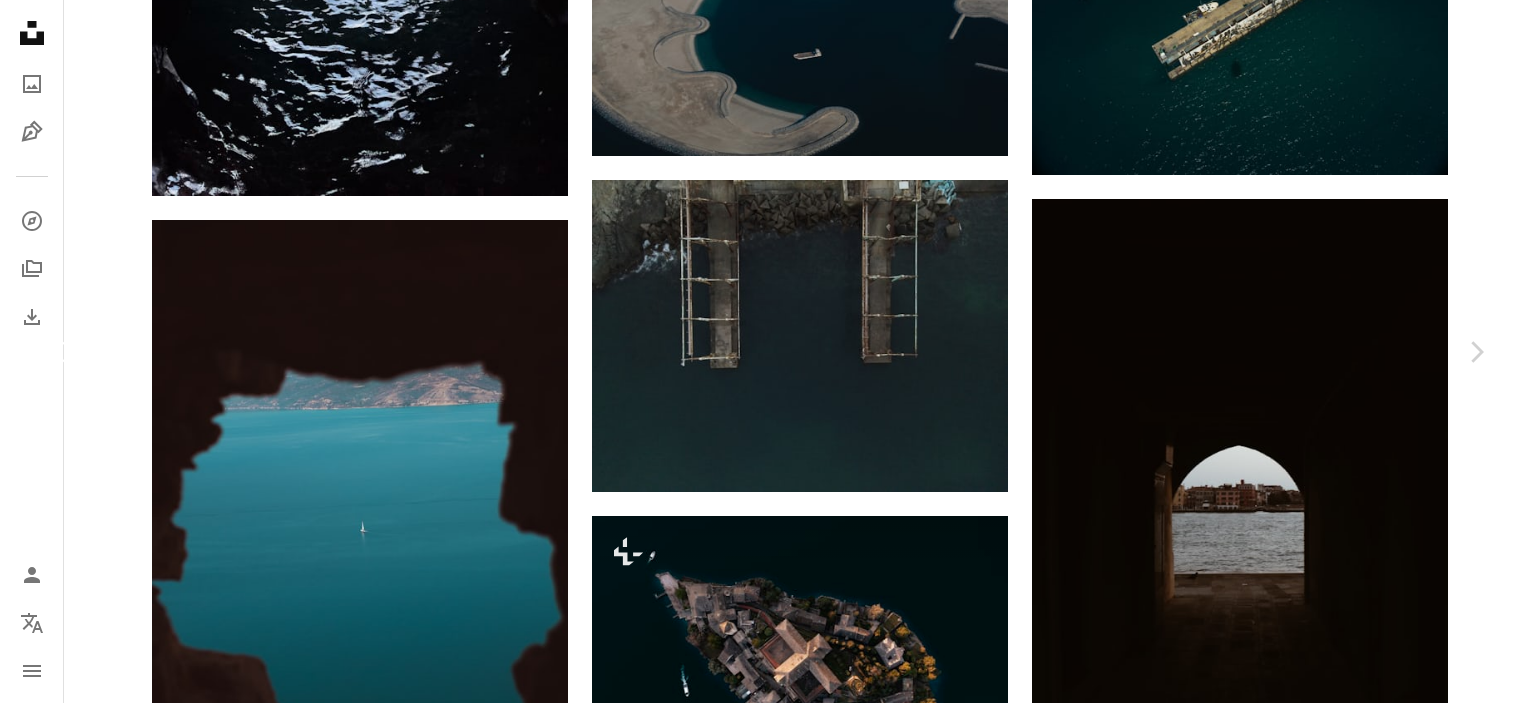 click on "Chevron left" at bounding box center (60, 352) 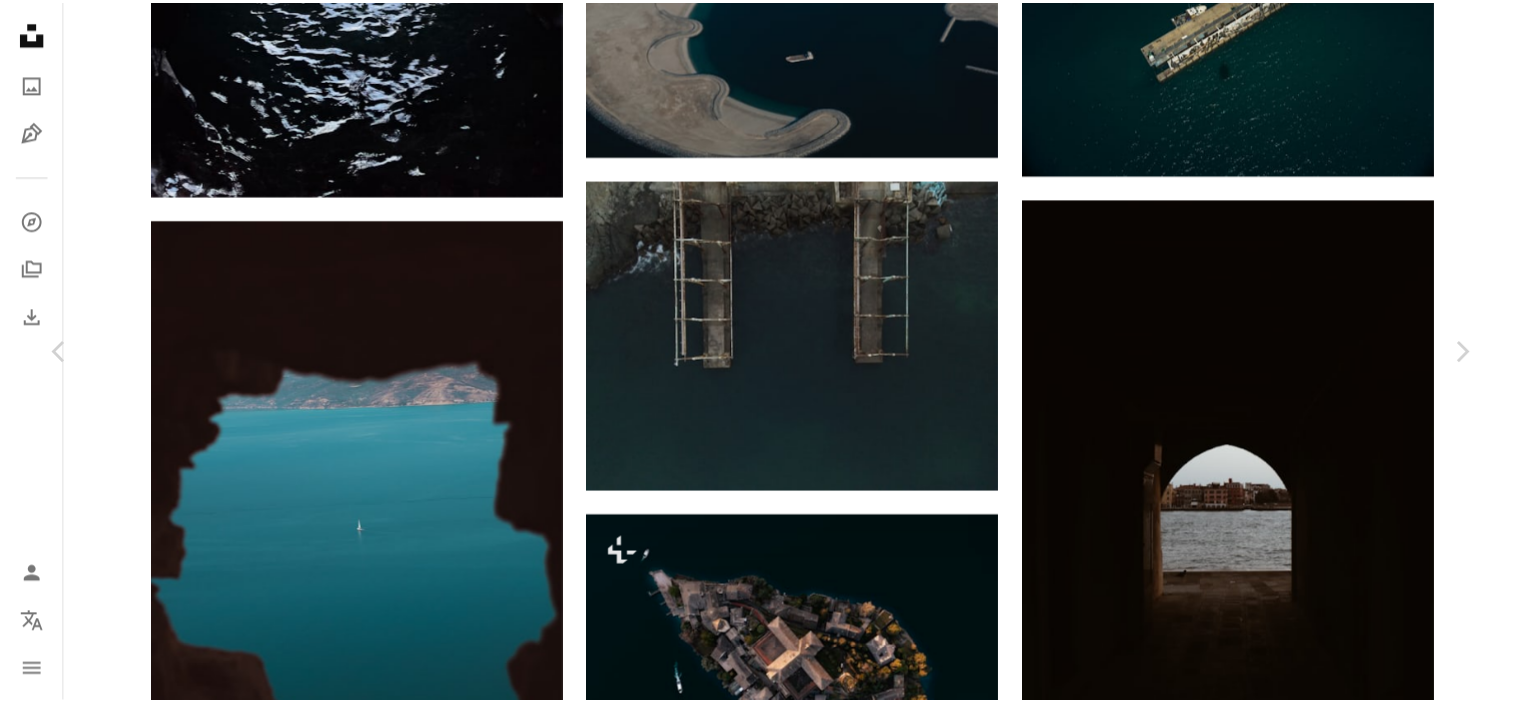 scroll, scrollTop: 500, scrollLeft: 0, axis: vertical 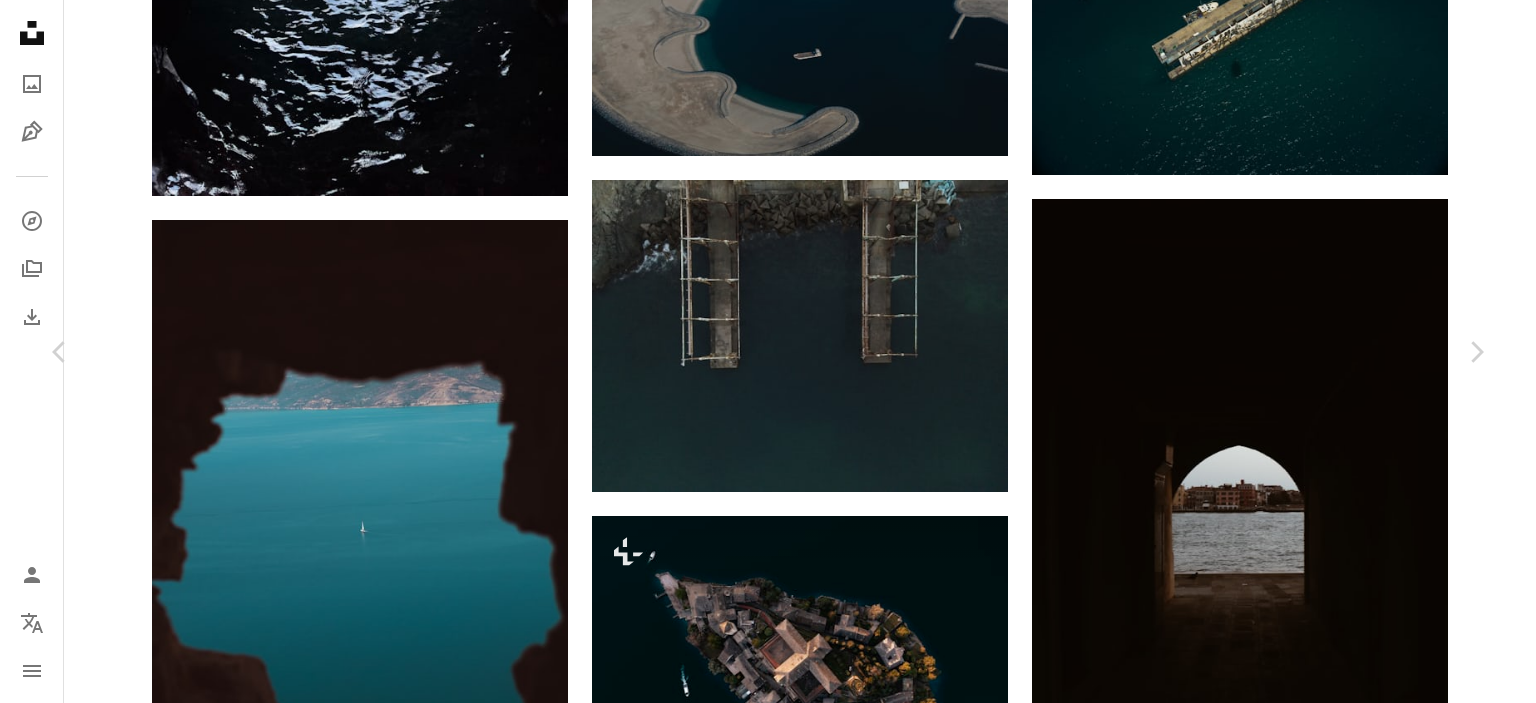 click on "An X shape Chevron left Chevron right [NAME] nathan_lilly A heart A plus sign Descargar gratis Chevron down Zoom in Visualizaciones 1486 Descargas 98 A forward-right arrow Compartir Info icon Información More Actions A map marker [STATE], [COUNTRY] Calendar outlined Publicado el  17 de mayo de 2025 Camera NIKON CORPORATION, NIKON D3400 Safety Uso gratuito bajo la  Licencia Unsplash papel tapiz Fondo de pantalla para móvil arte mar playa paisaje roca [STATE] al aire libre horizonte costa las olas del mar costa promontorio Imágenes de dominio público Explora imágenes premium relacionadas en iStock  |  Ahorra un 20 % con el código UNSPLASH20 Ver más en iStock  ↗ Imágenes relacionadas A heart A plus sign [NAME] Arrow pointing down A heart A plus sign [NAME] Disponible para contratación A checkmark inside of a circle Arrow pointing down A heart A plus sign [NAME] Disponible para contratación A checkmark inside of a circle Arrow pointing down A heart A plus sign [NAME] A heart" at bounding box center [768, 6245] 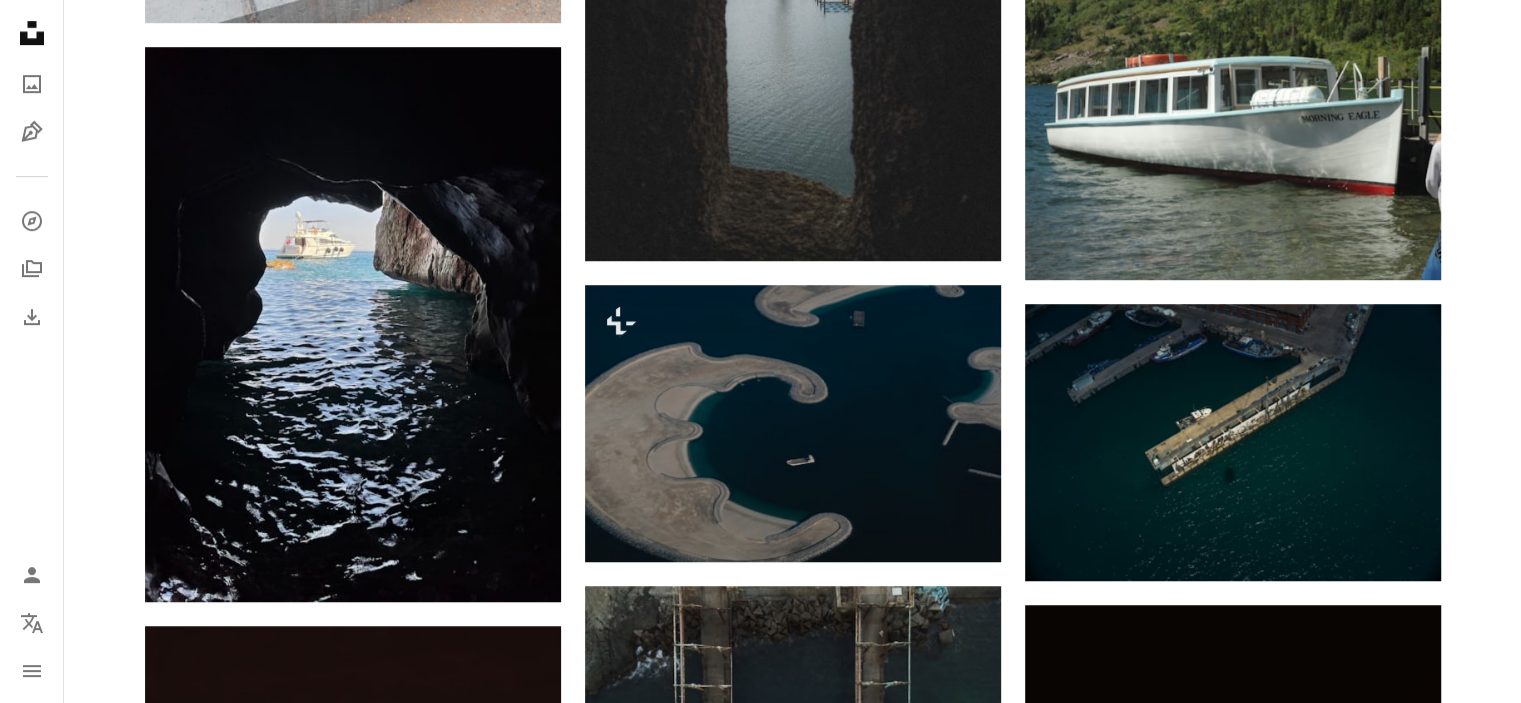 scroll, scrollTop: 0, scrollLeft: 0, axis: both 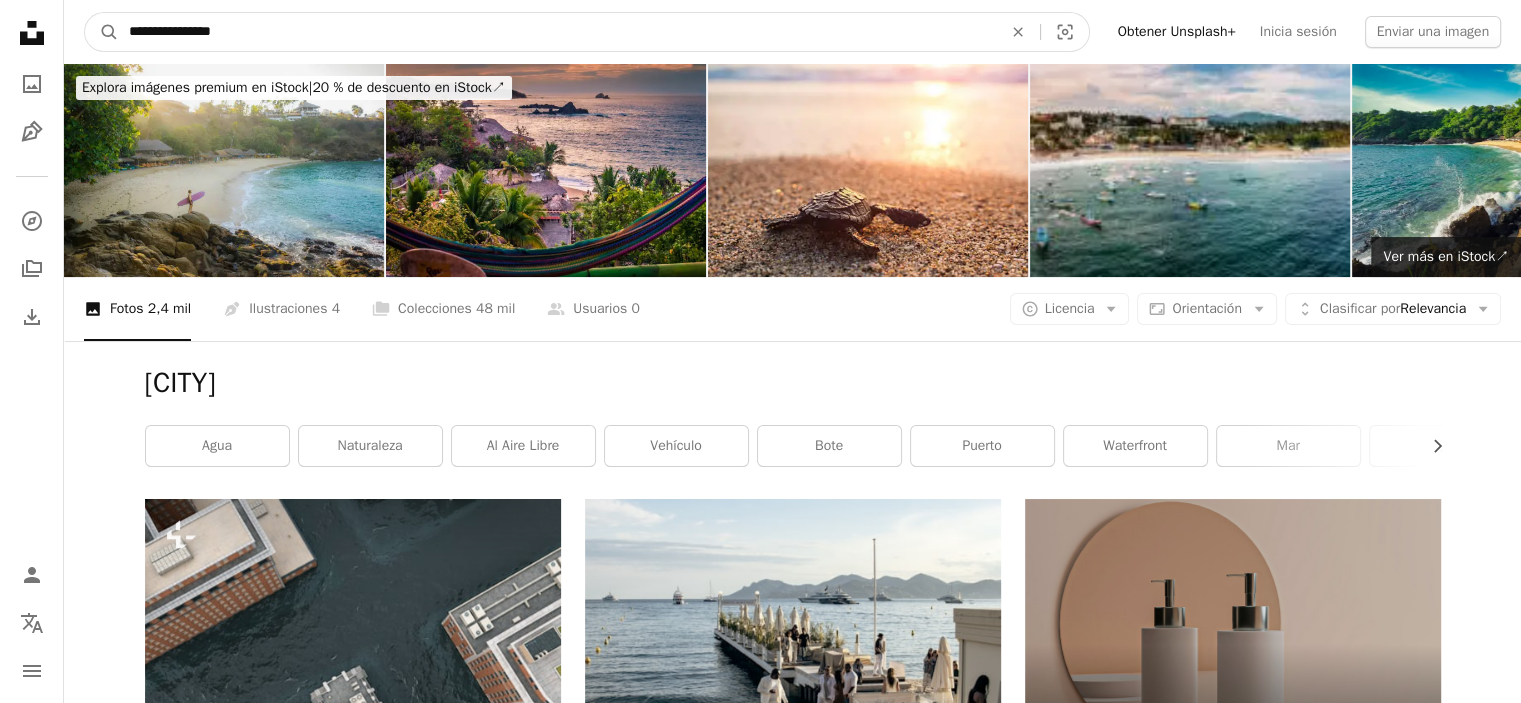 click on "**********" at bounding box center (557, 32) 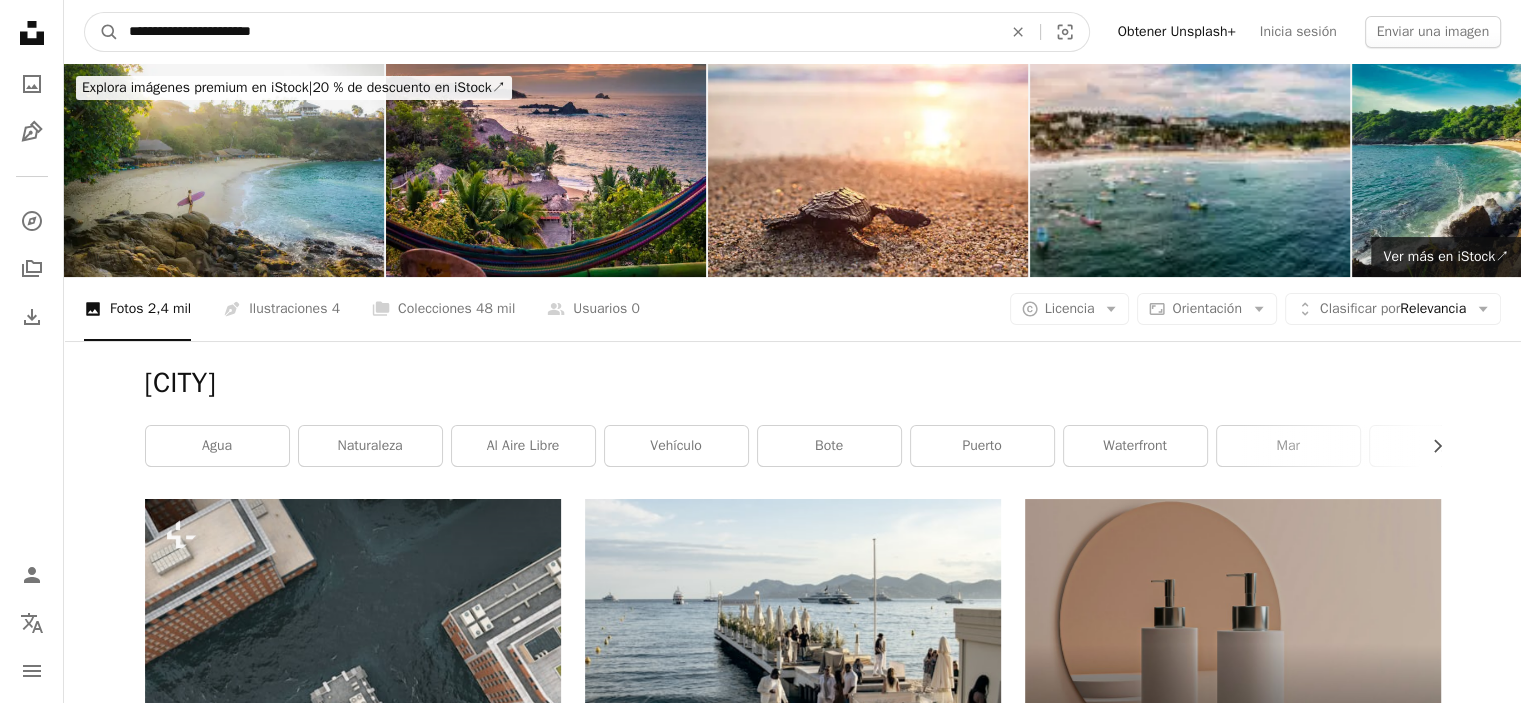 type on "**********" 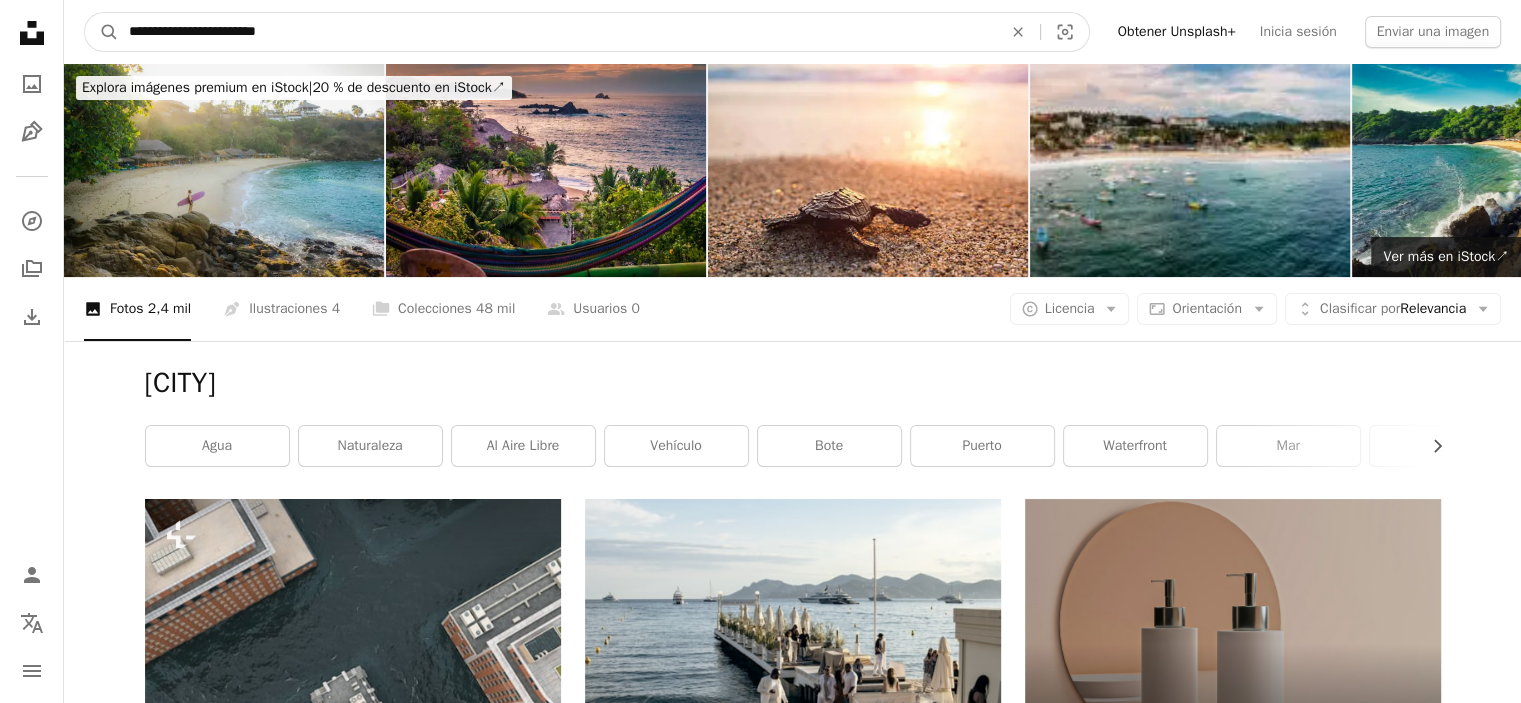 click on "A magnifying glass" at bounding box center [102, 32] 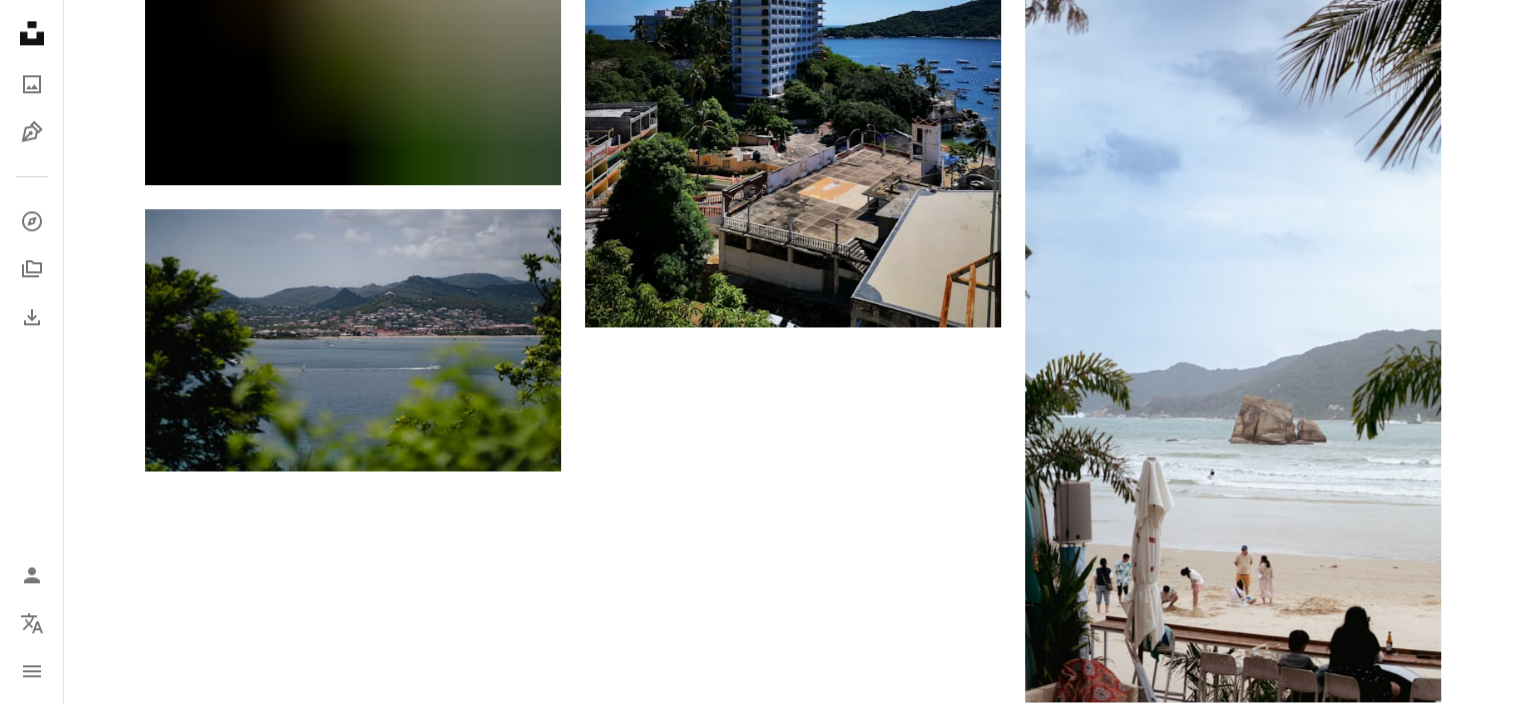 scroll, scrollTop: 2484, scrollLeft: 0, axis: vertical 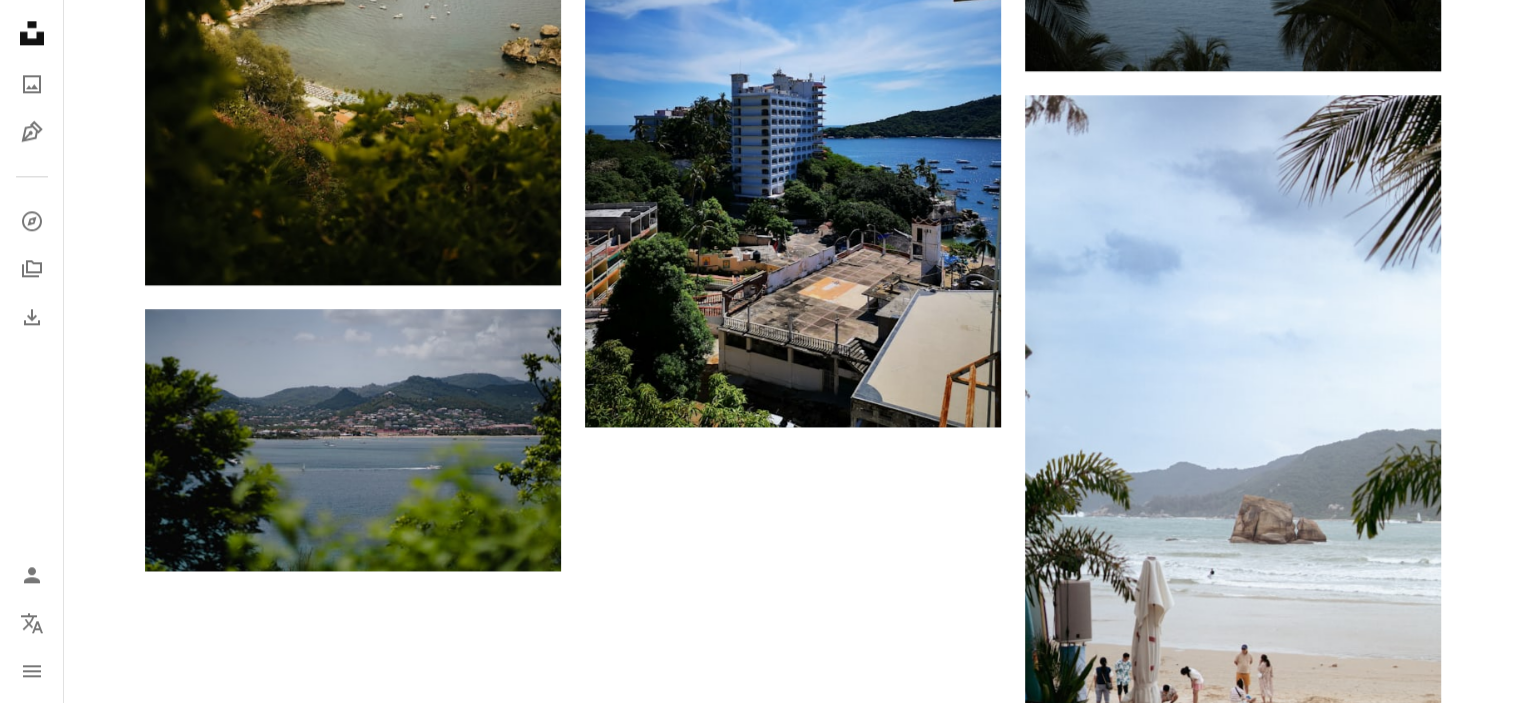 click on "Cargar más" at bounding box center [793, 1185] 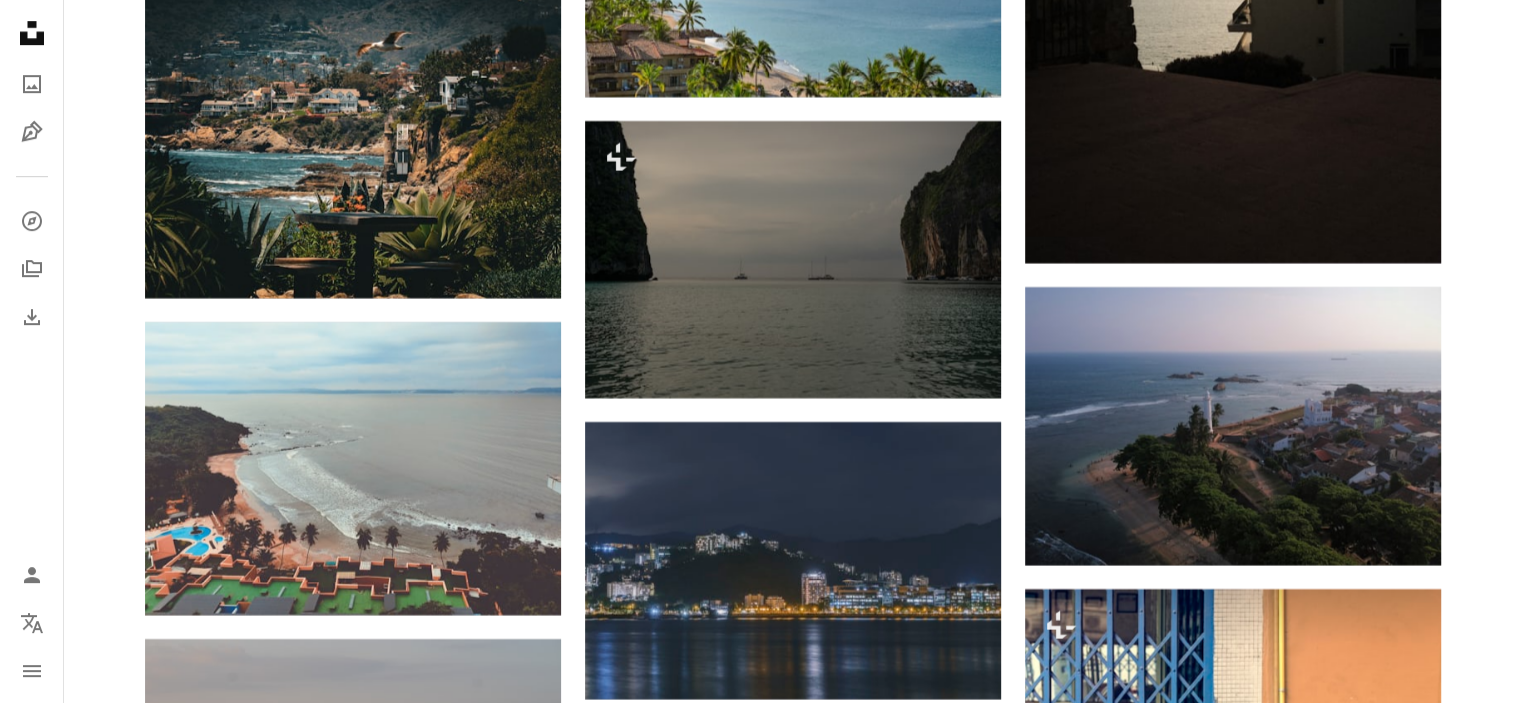 scroll, scrollTop: 24684, scrollLeft: 0, axis: vertical 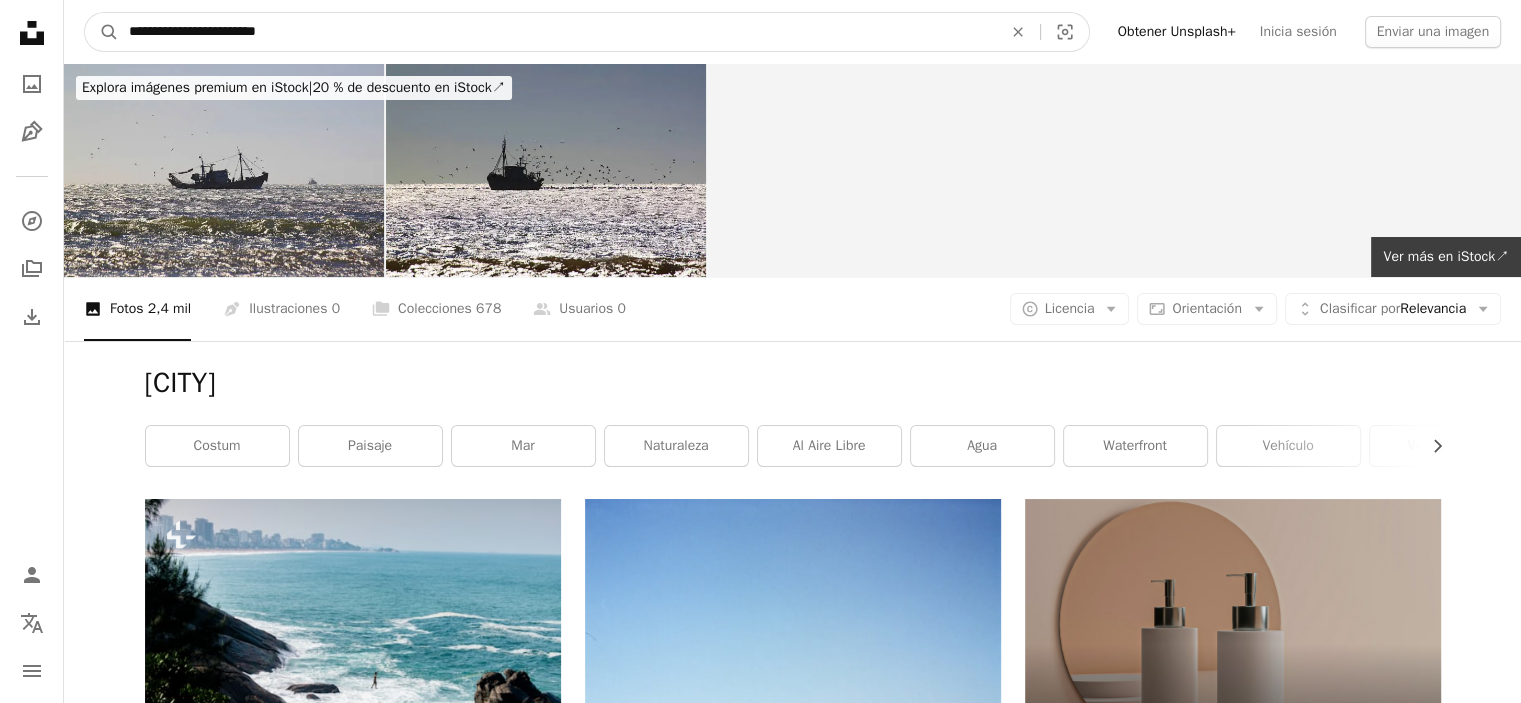 click on "**********" at bounding box center (557, 32) 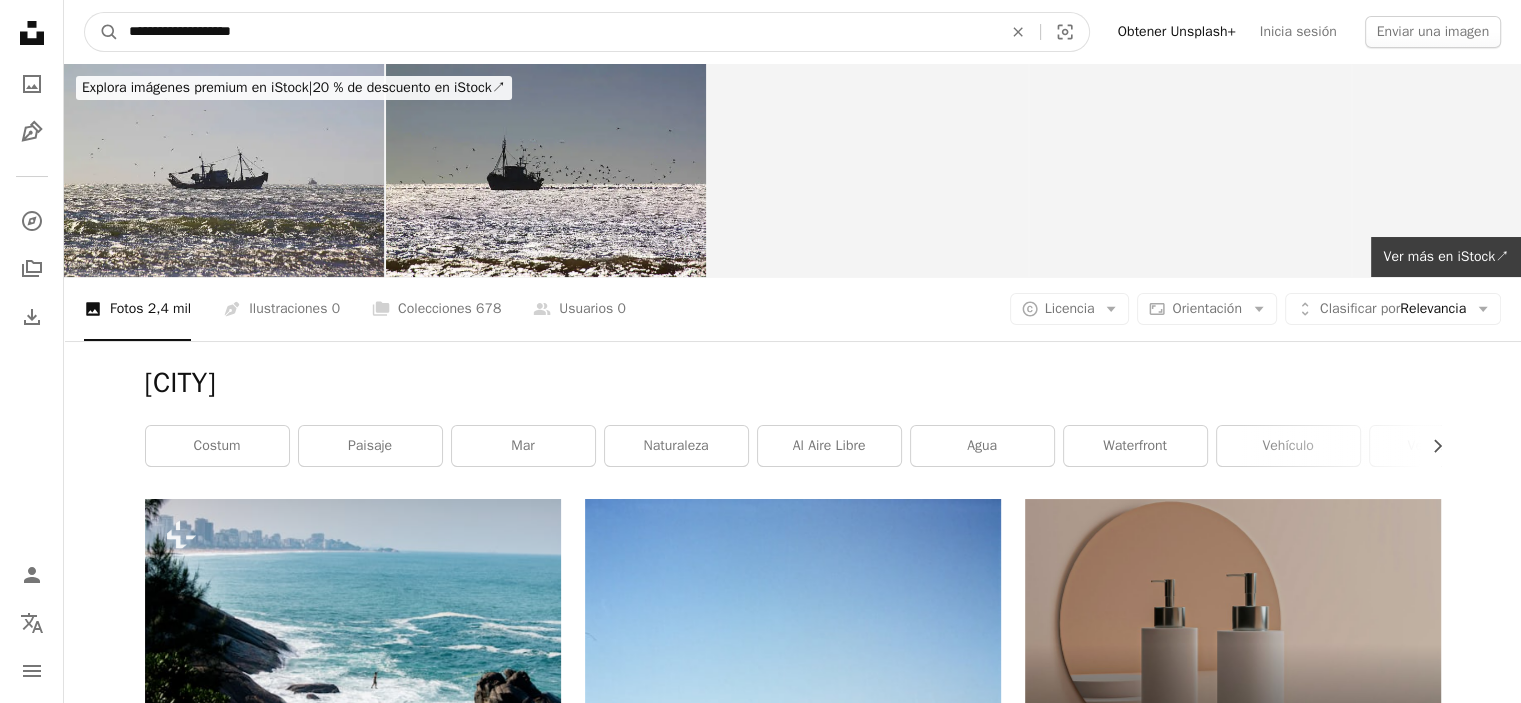 type on "**********" 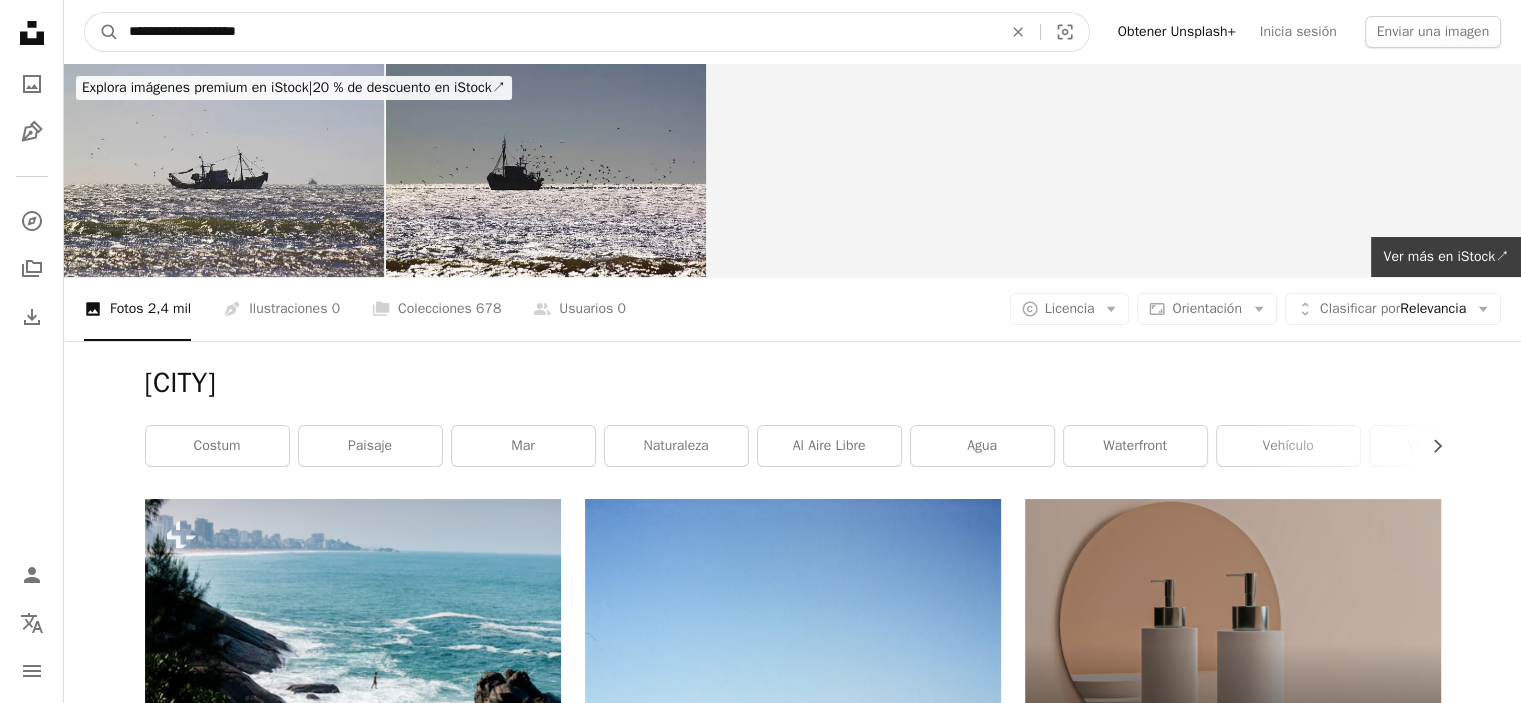 click on "A magnifying glass" at bounding box center [102, 32] 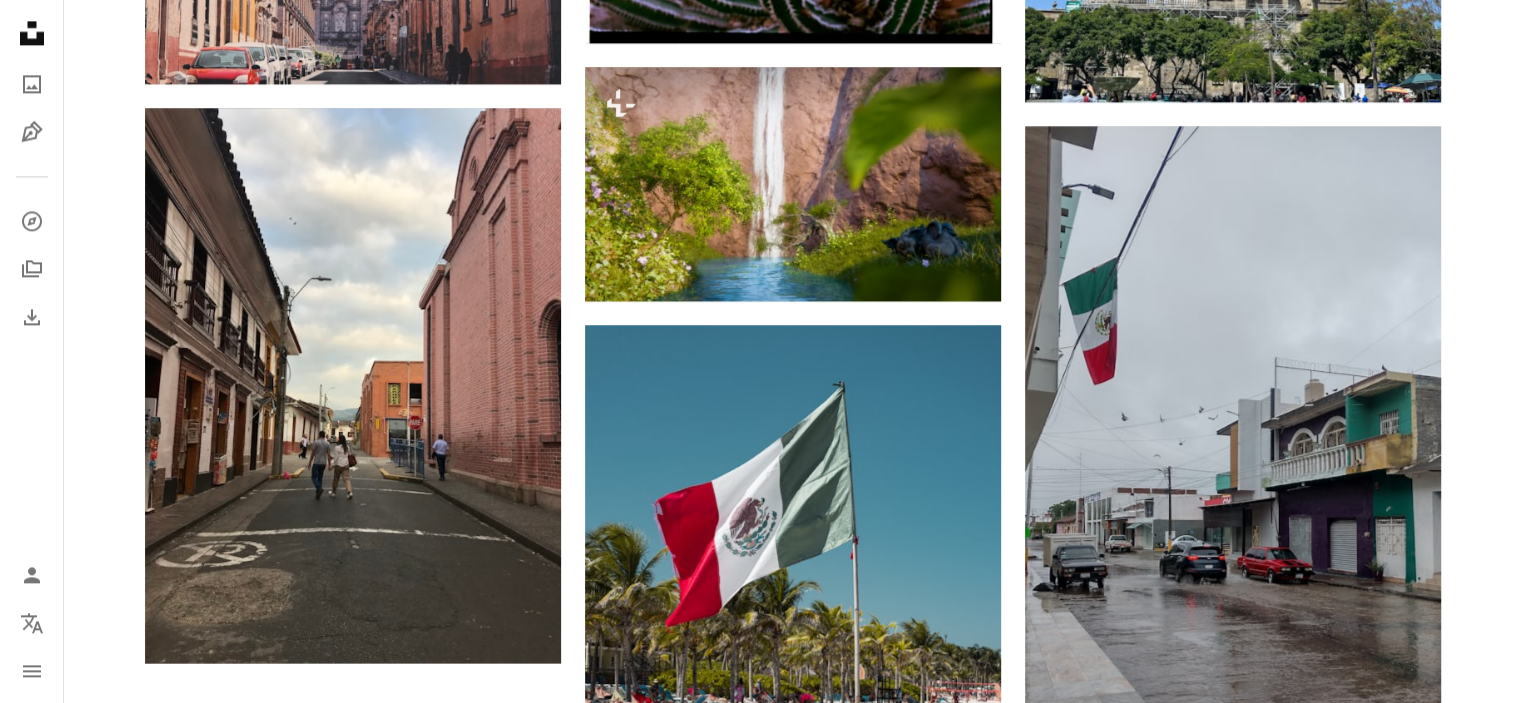 scroll, scrollTop: 3281, scrollLeft: 0, axis: vertical 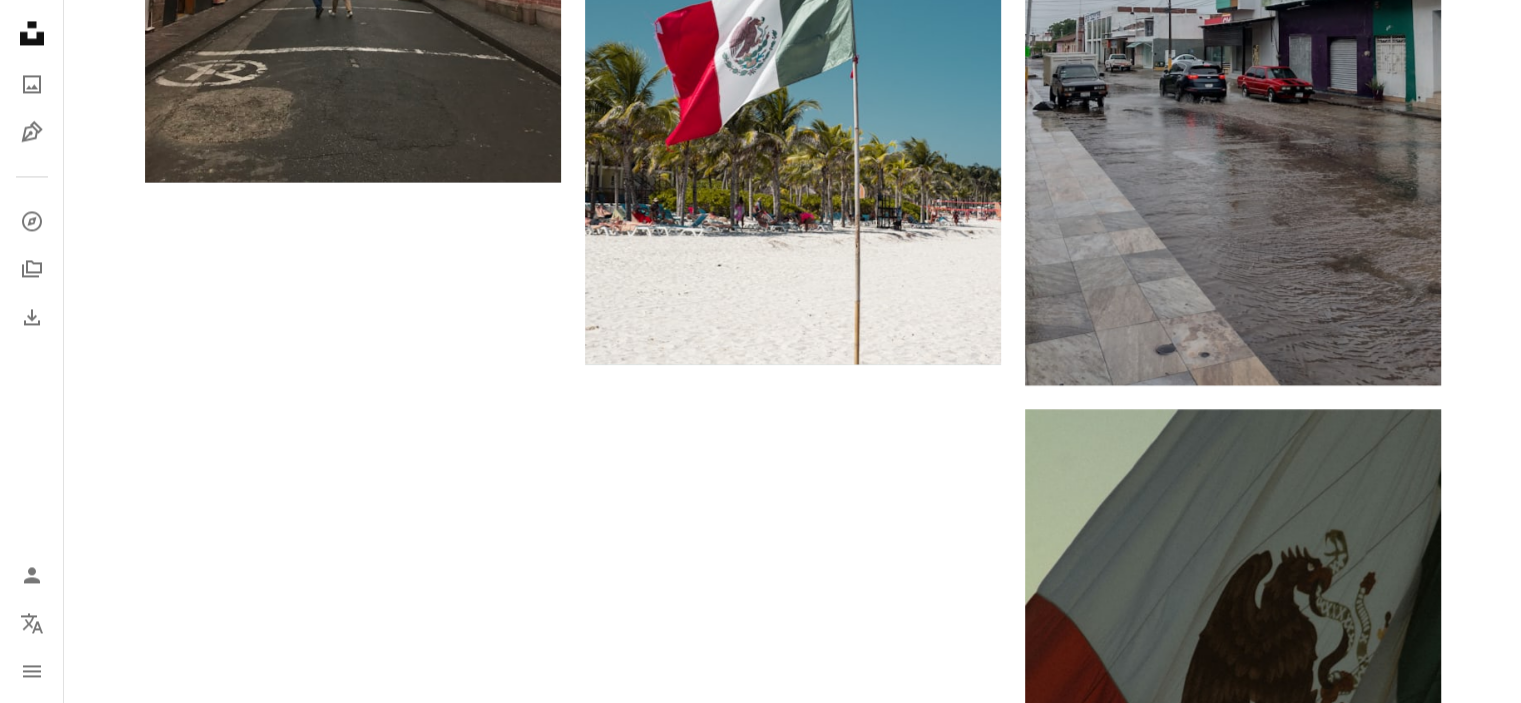 click on "Cargar más" at bounding box center [793, 1113] 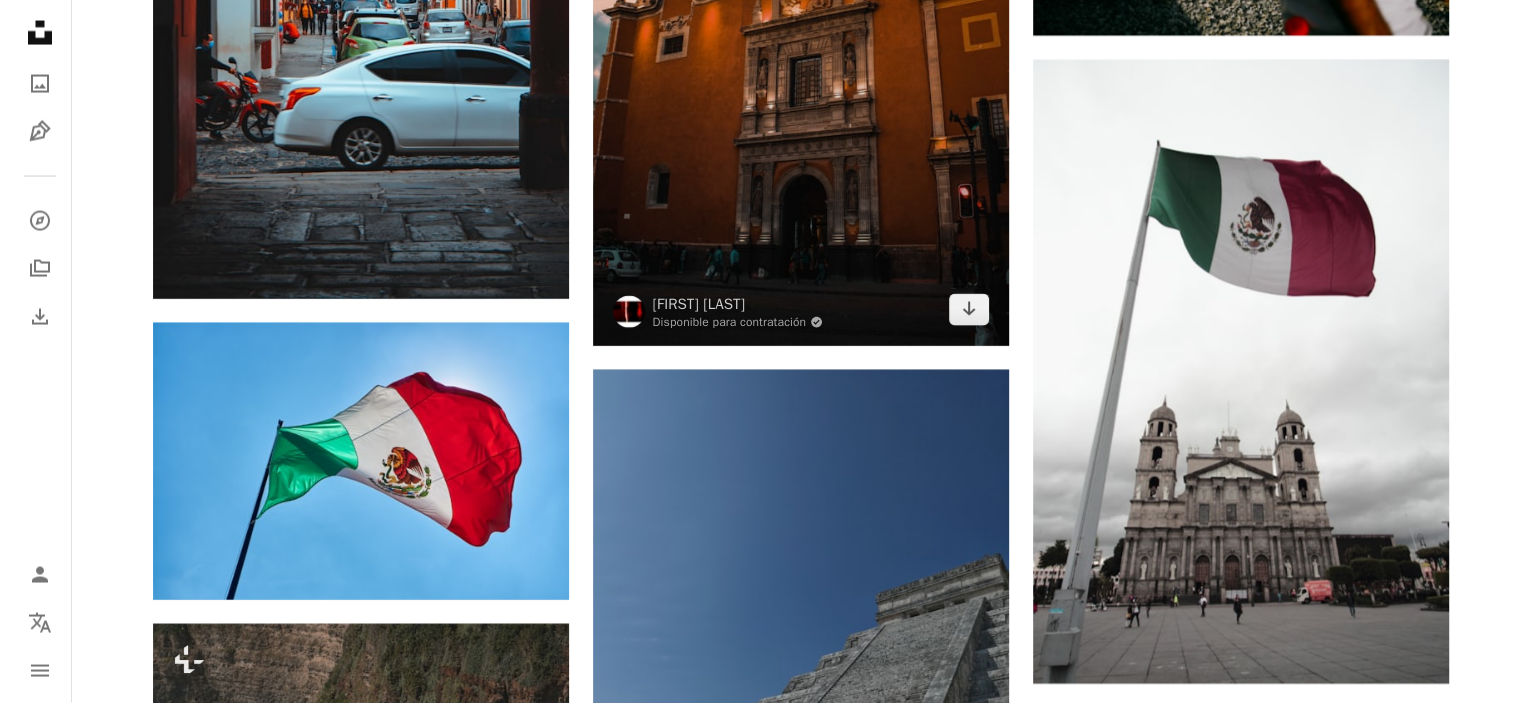 scroll, scrollTop: 11481, scrollLeft: 0, axis: vertical 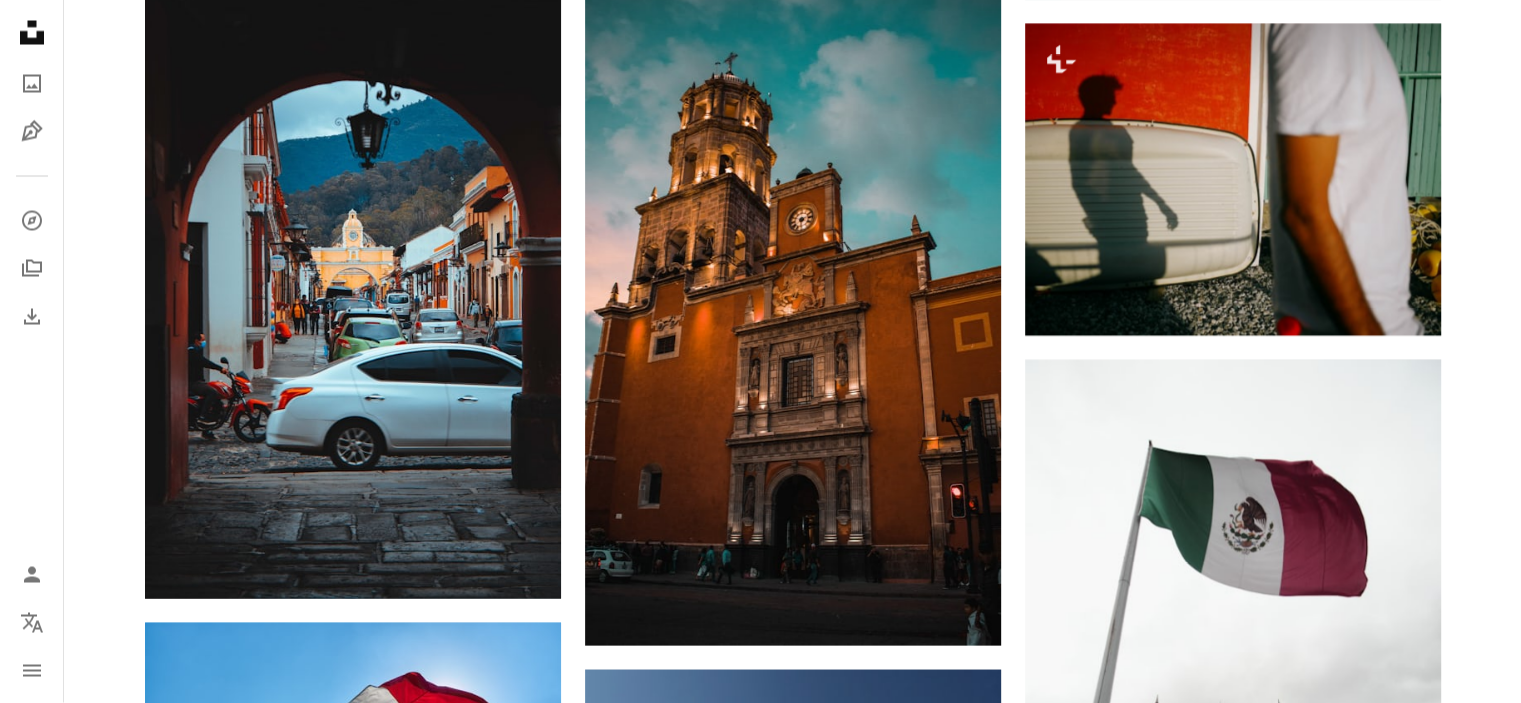 click at bounding box center (353, 1236) 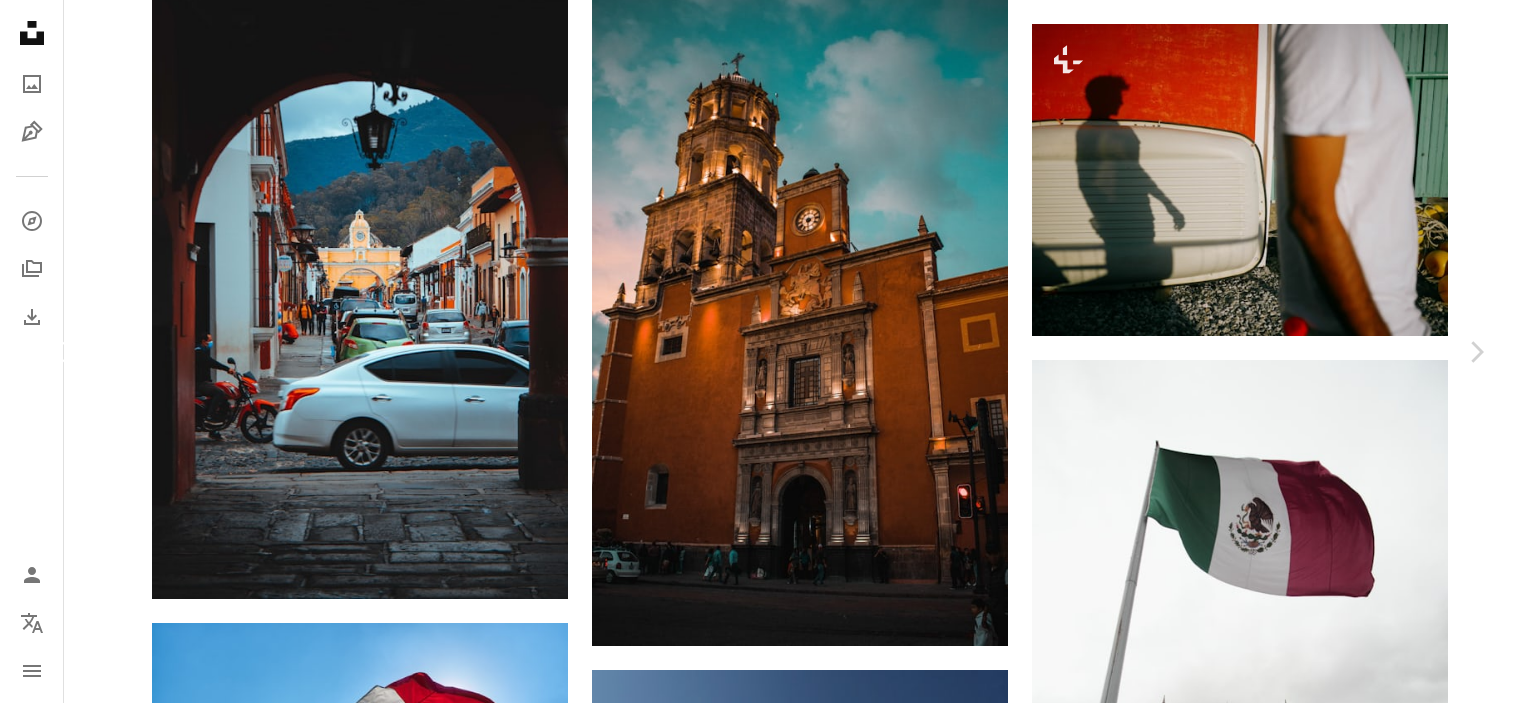 scroll, scrollTop: 200, scrollLeft: 0, axis: vertical 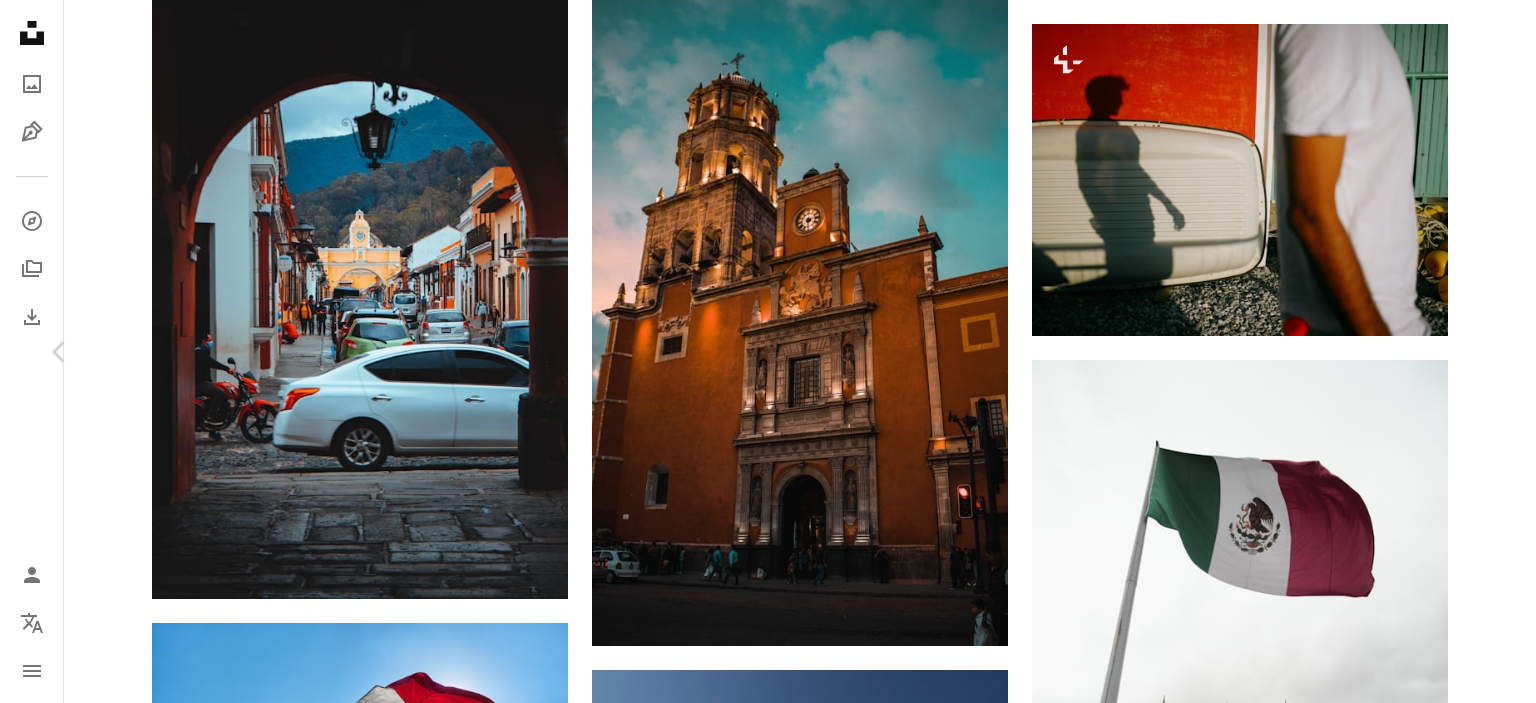 click on "Chevron right" at bounding box center [1476, 352] 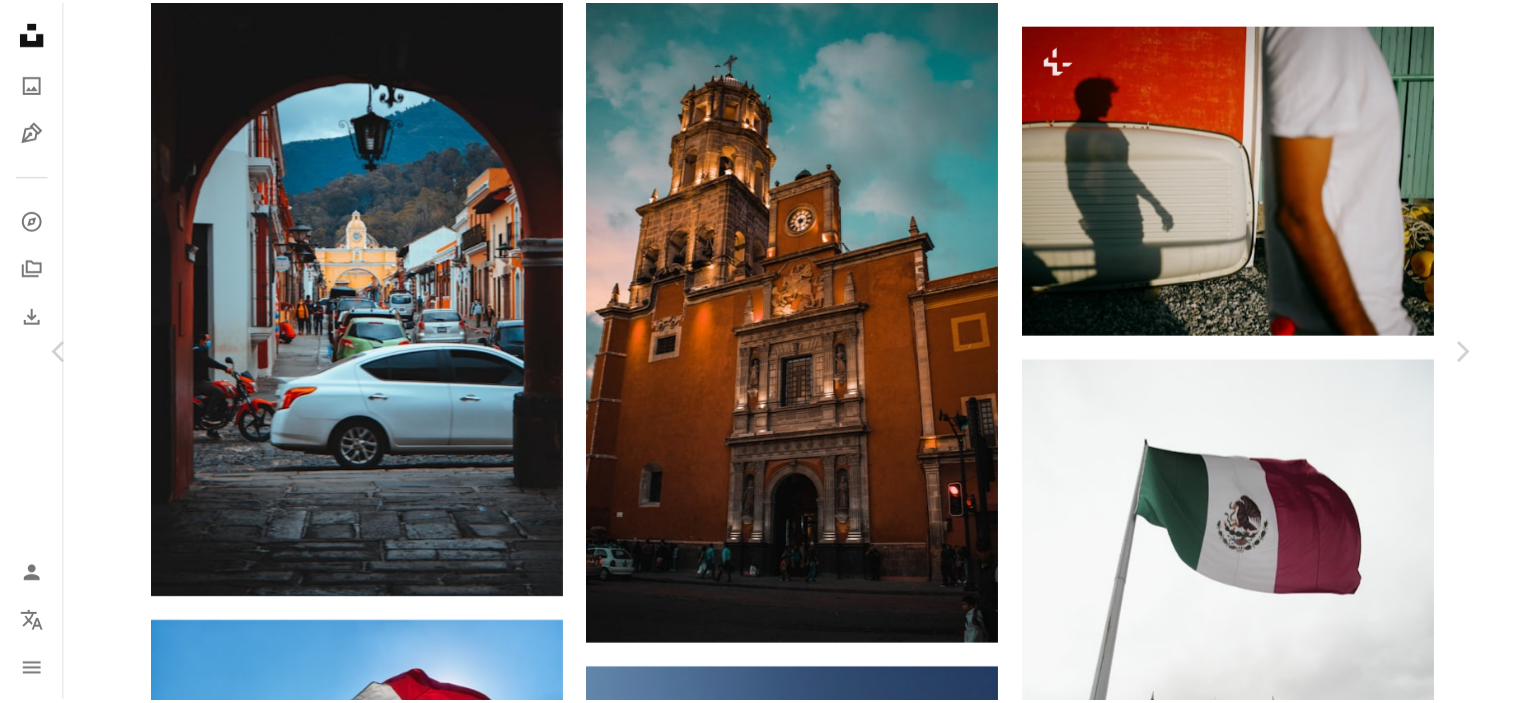 scroll, scrollTop: 0, scrollLeft: 0, axis: both 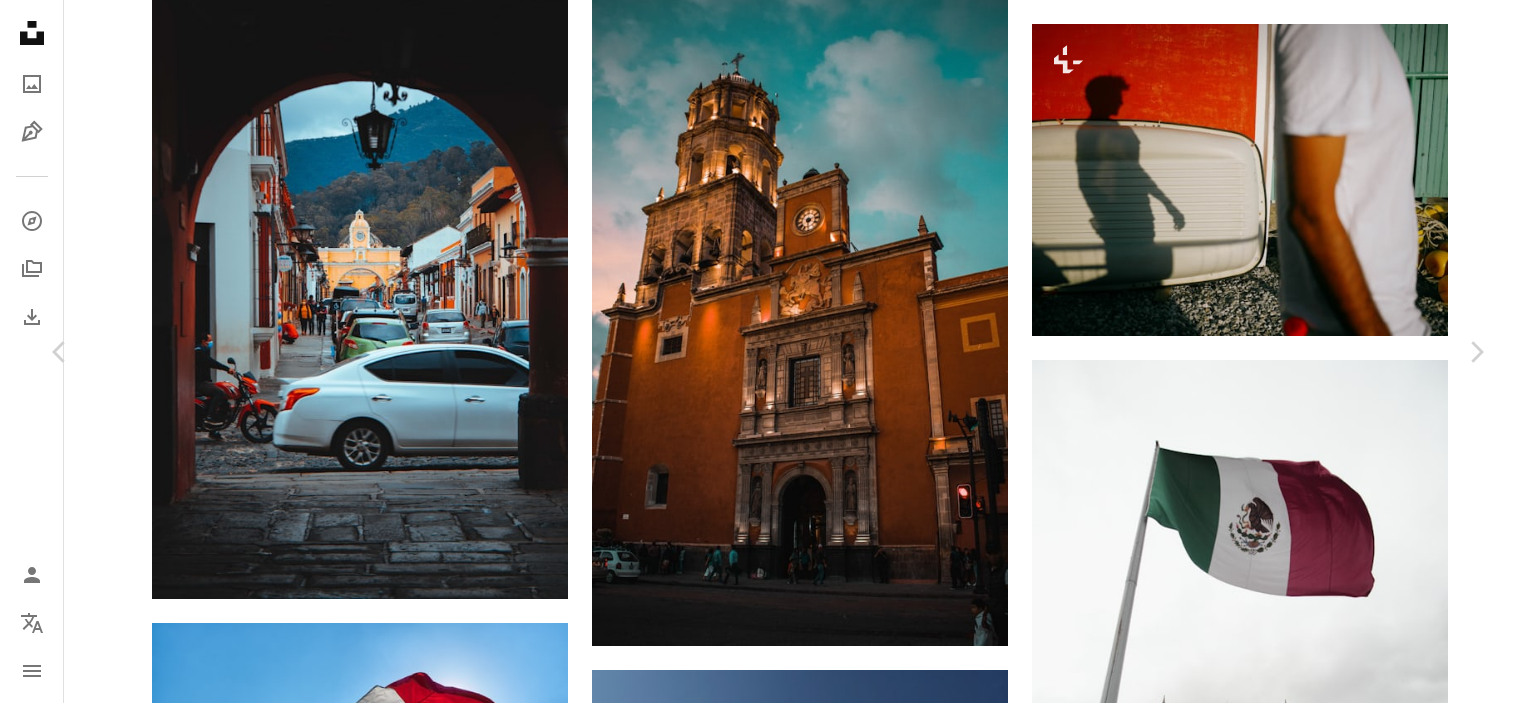 click on "An X shape" at bounding box center (20, 20) 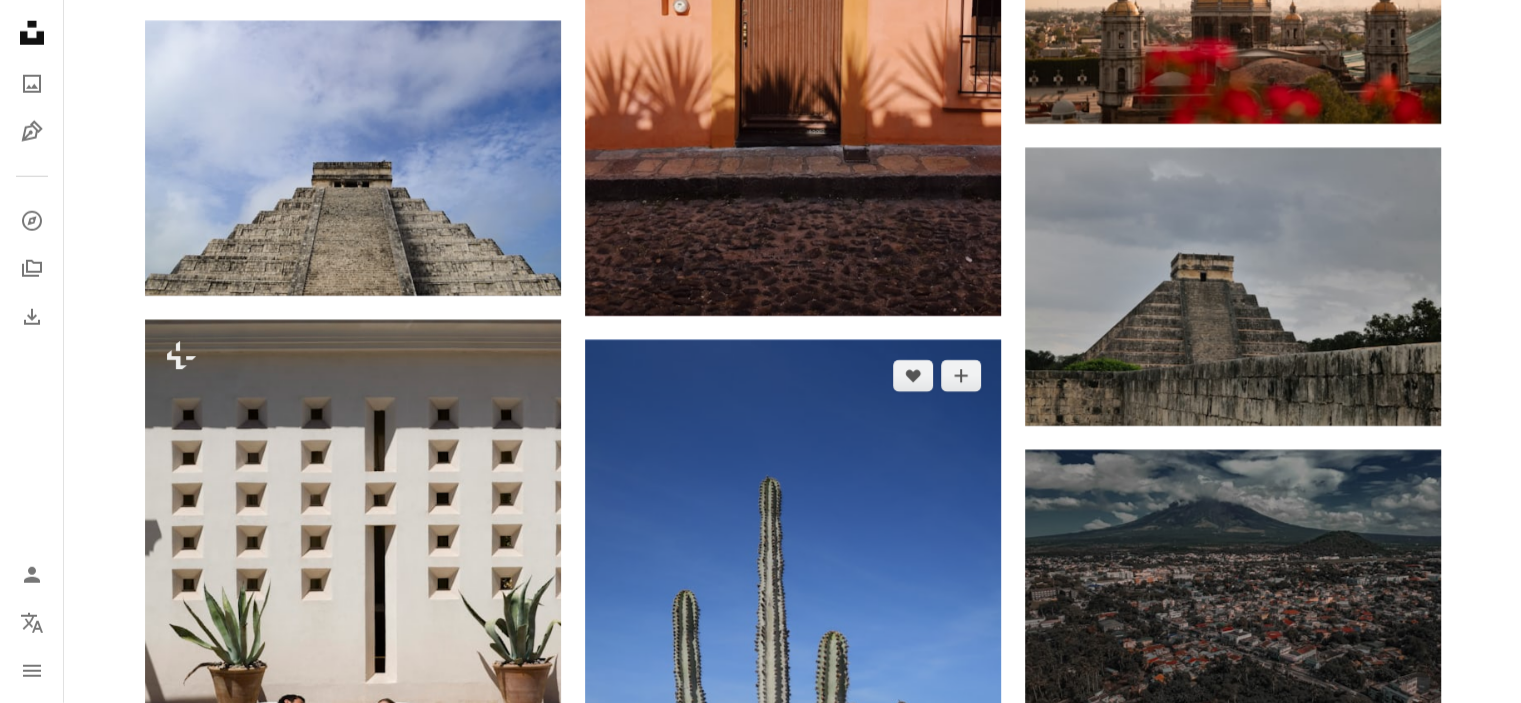 scroll, scrollTop: 43881, scrollLeft: 0, axis: vertical 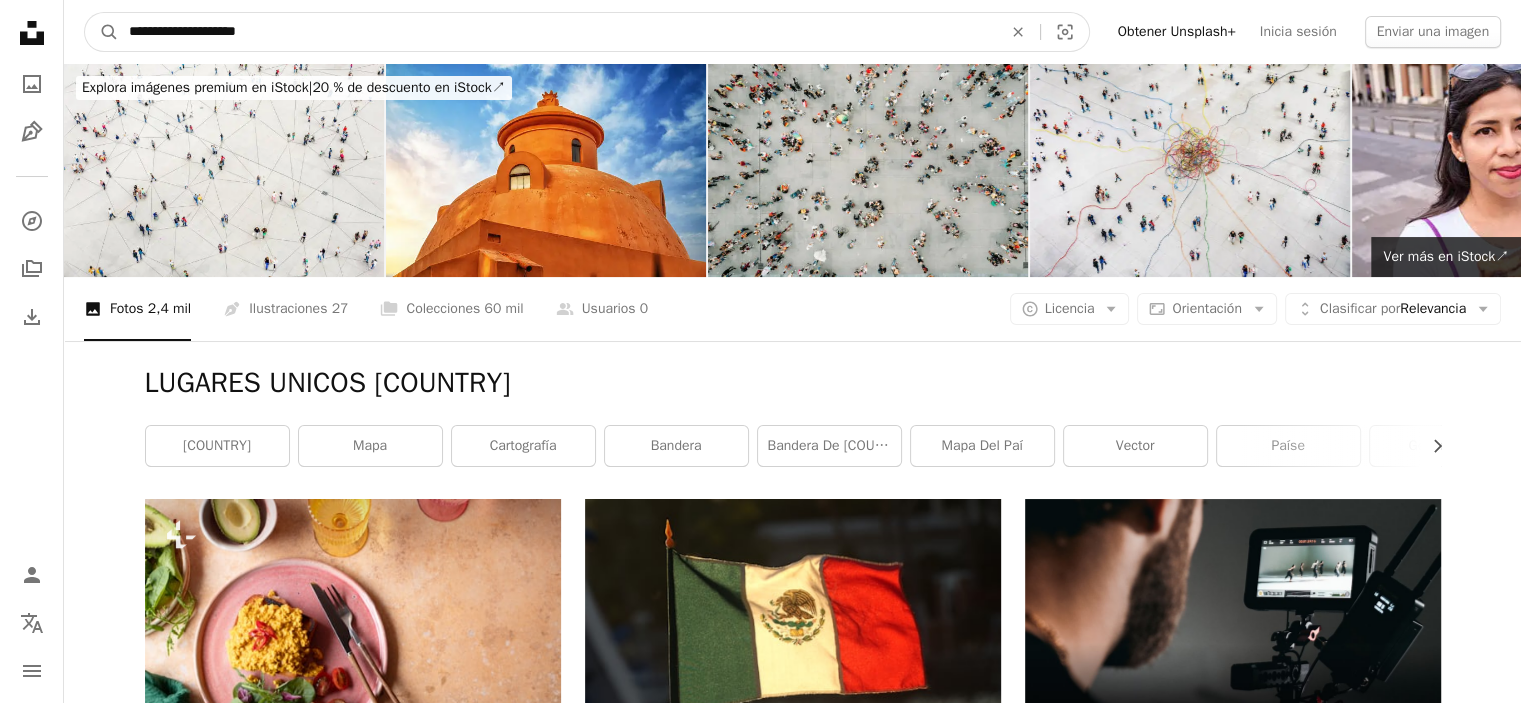 click on "**********" at bounding box center (557, 32) 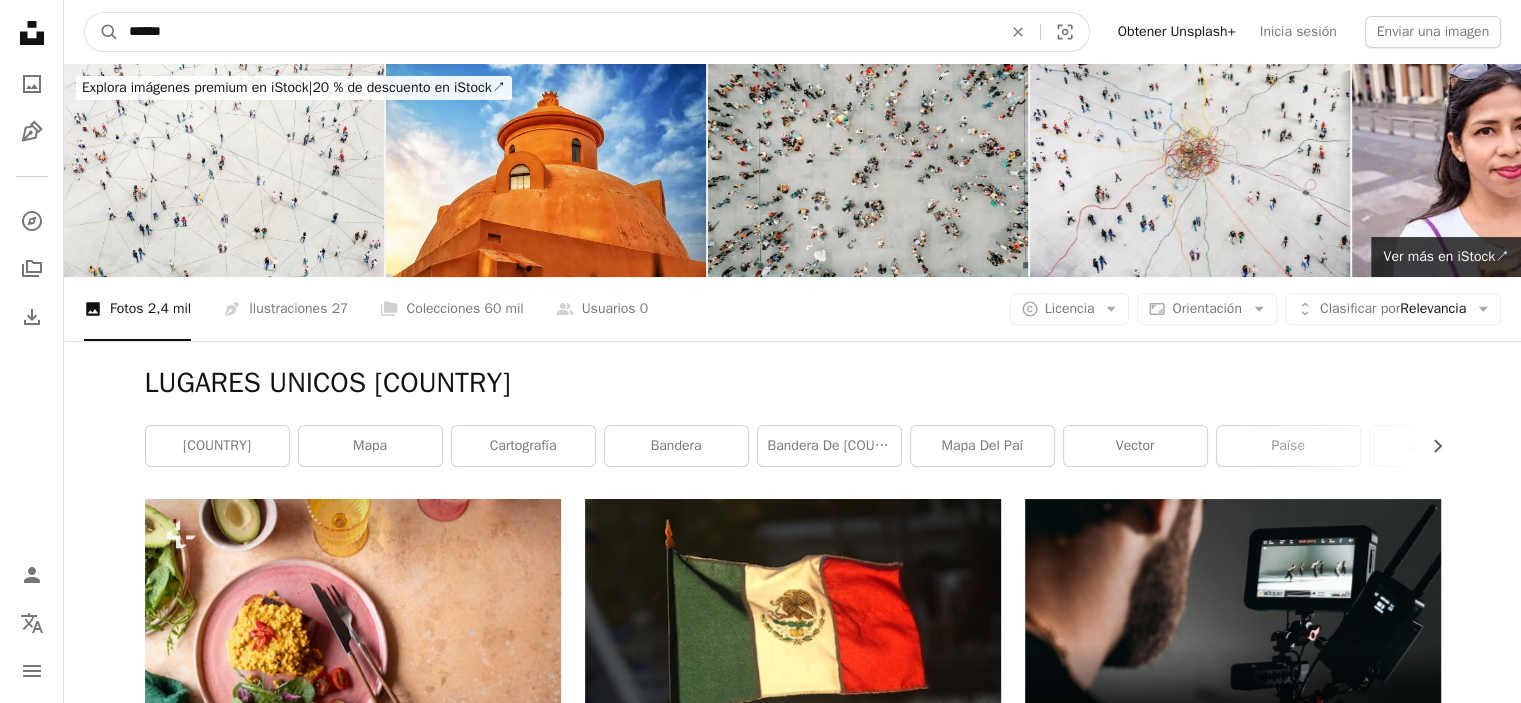 type on "*******" 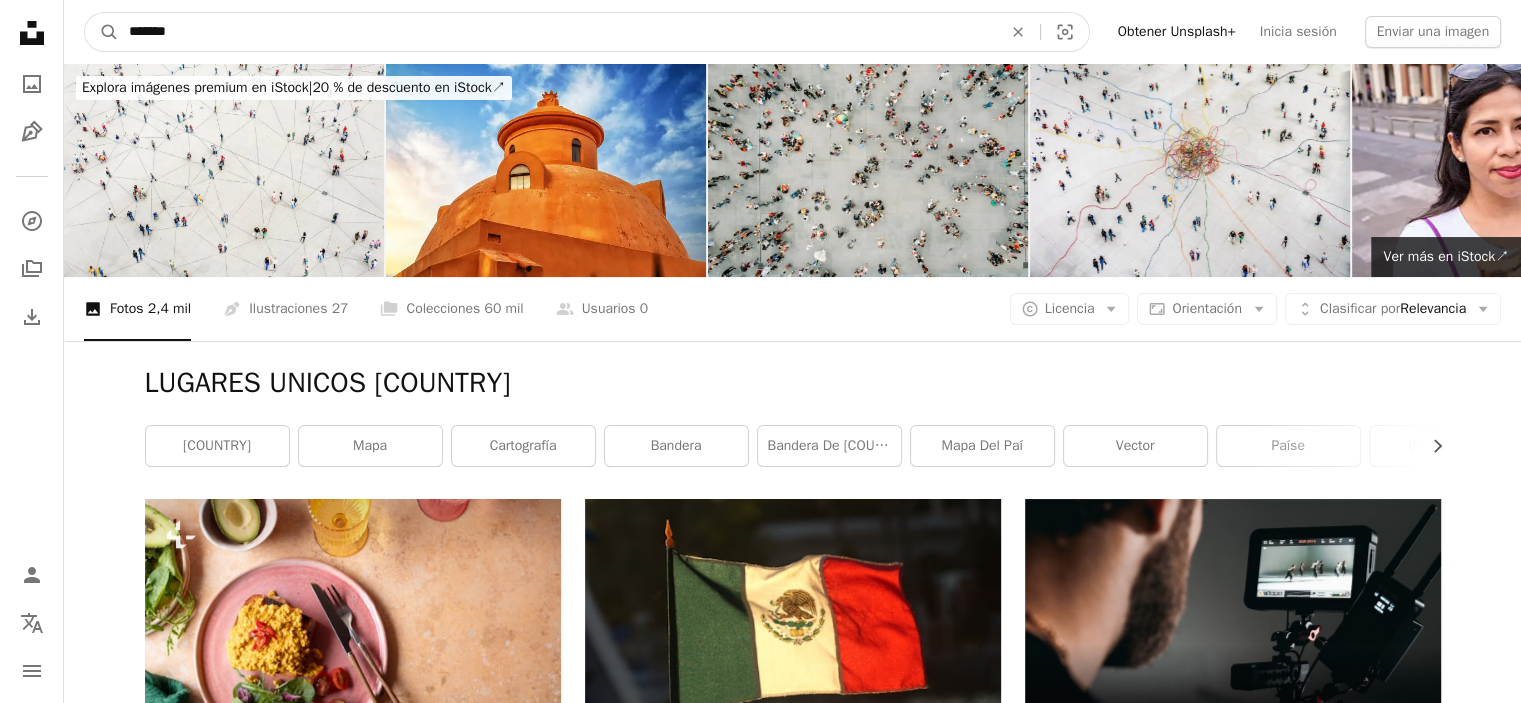 click on "A magnifying glass" at bounding box center (102, 32) 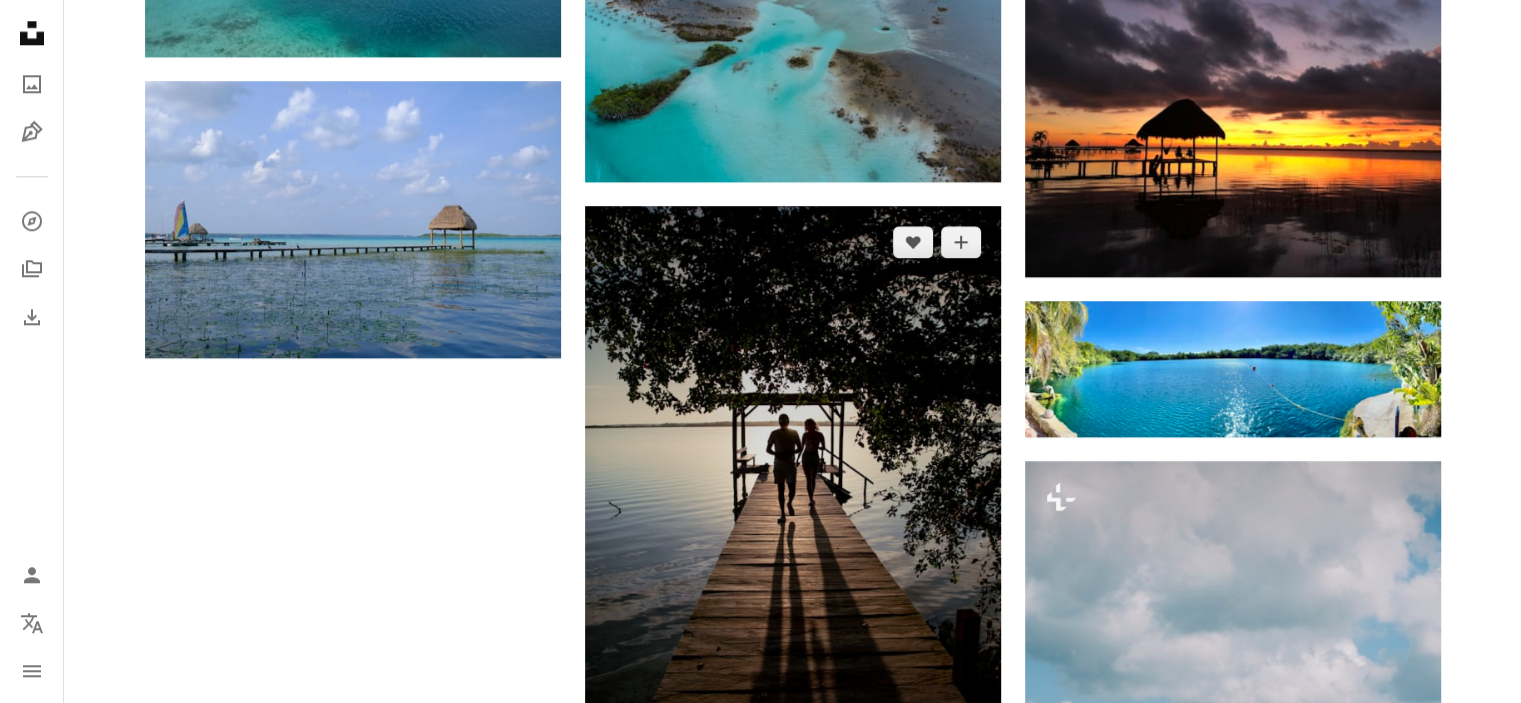 scroll, scrollTop: 2560, scrollLeft: 0, axis: vertical 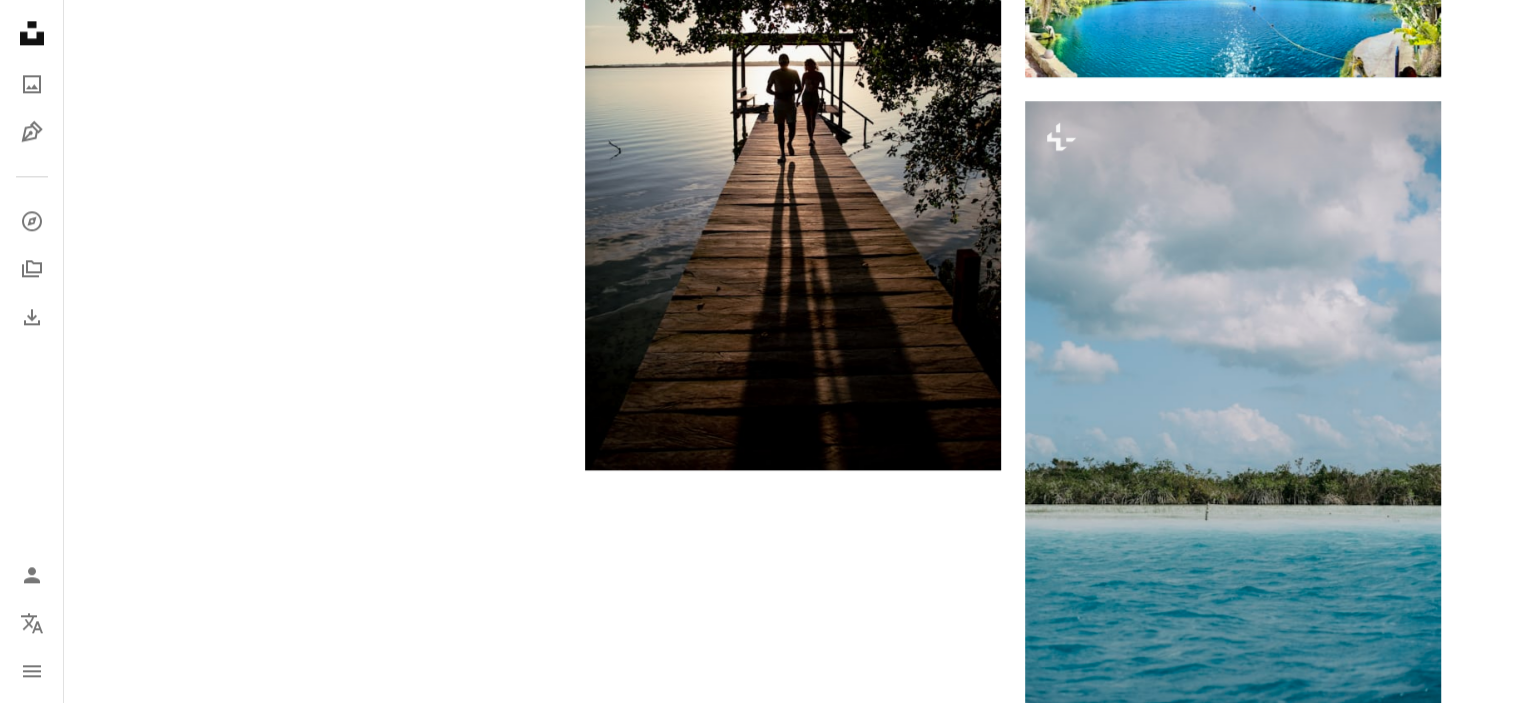 click on "Cargar más" at bounding box center (793, 805) 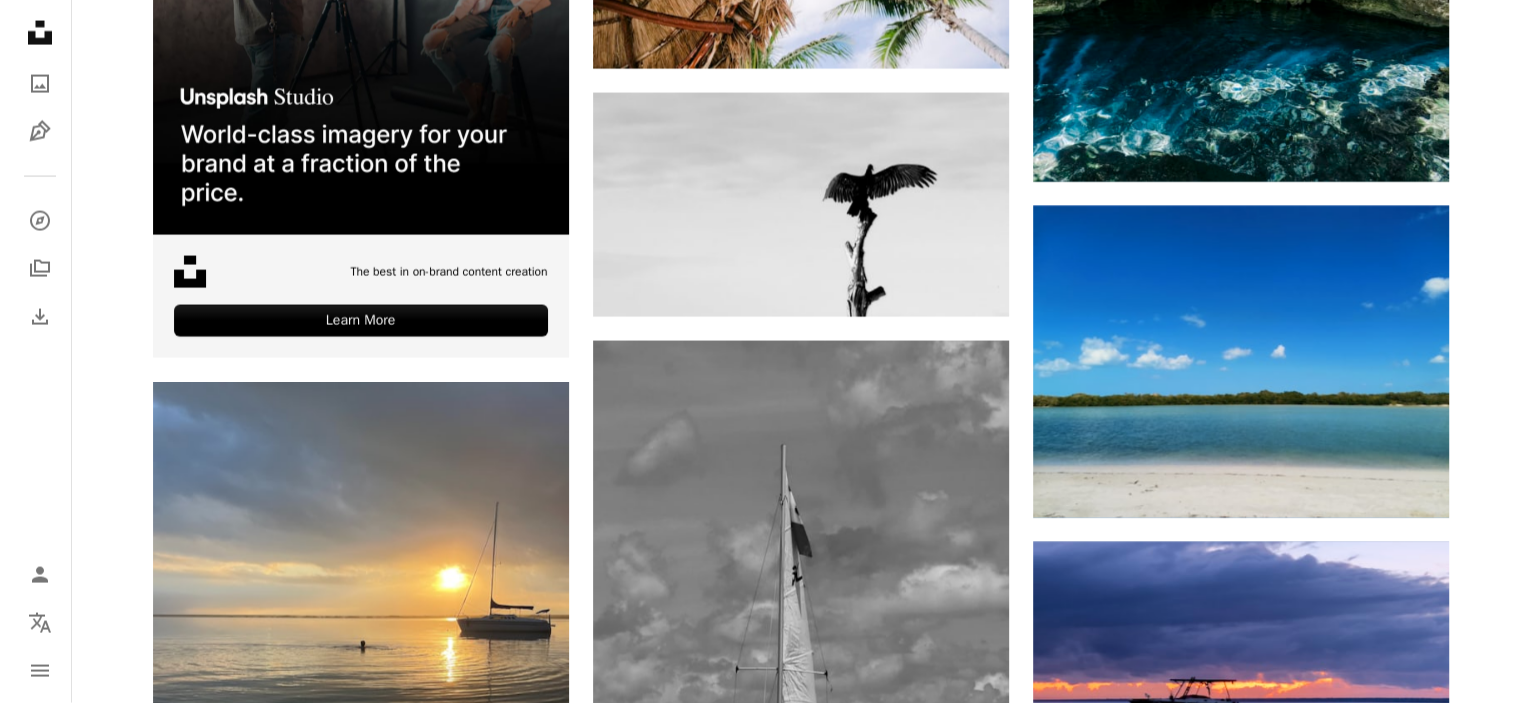 scroll, scrollTop: 4460, scrollLeft: 0, axis: vertical 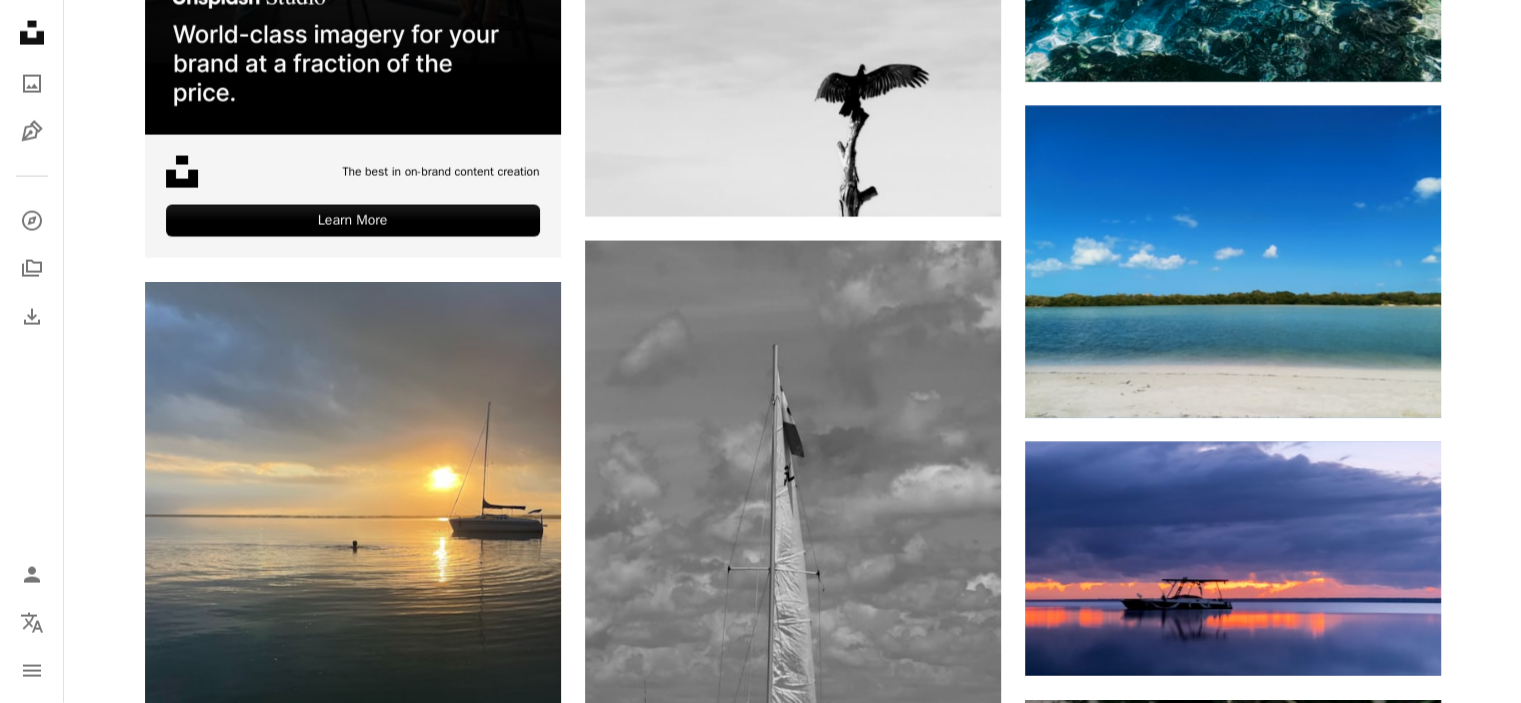click at bounding box center [1233, 1012] 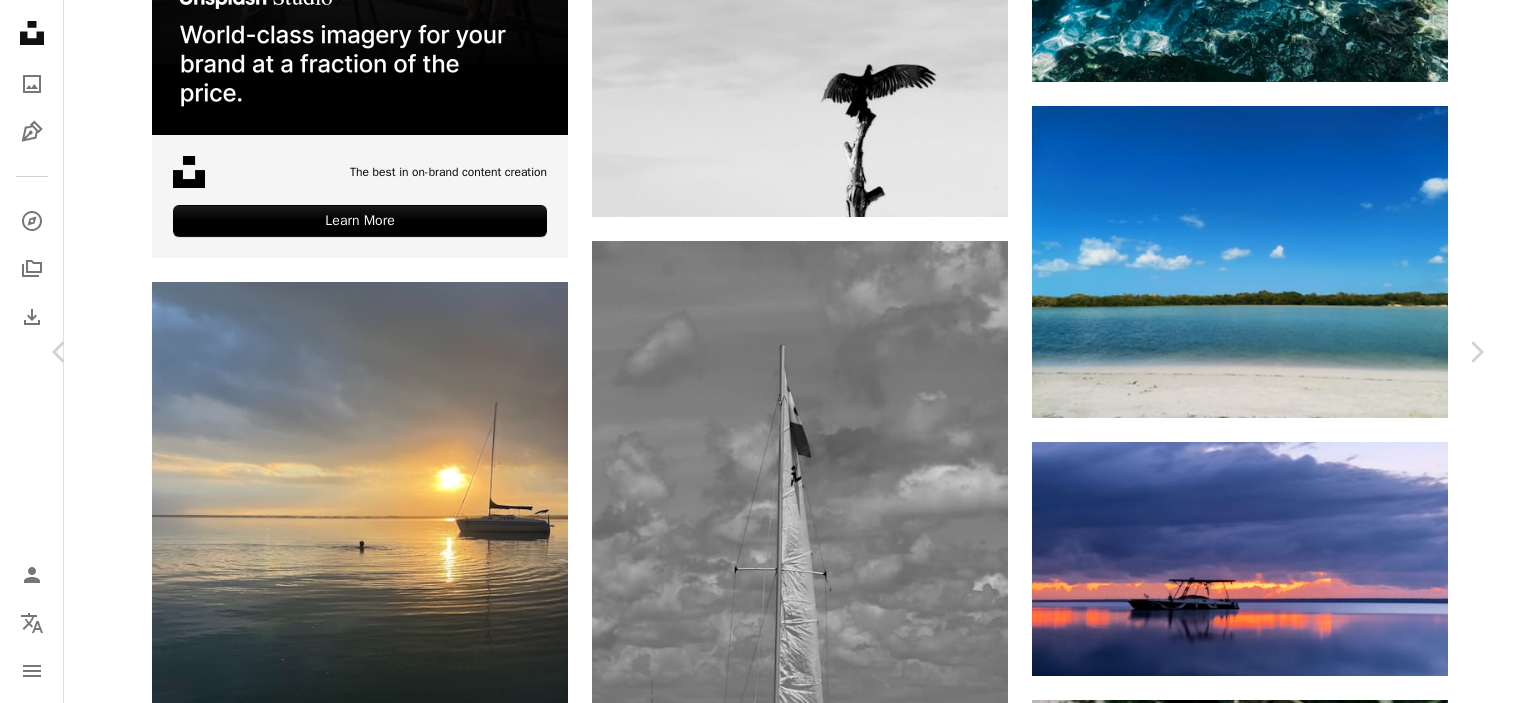 scroll, scrollTop: 1200, scrollLeft: 0, axis: vertical 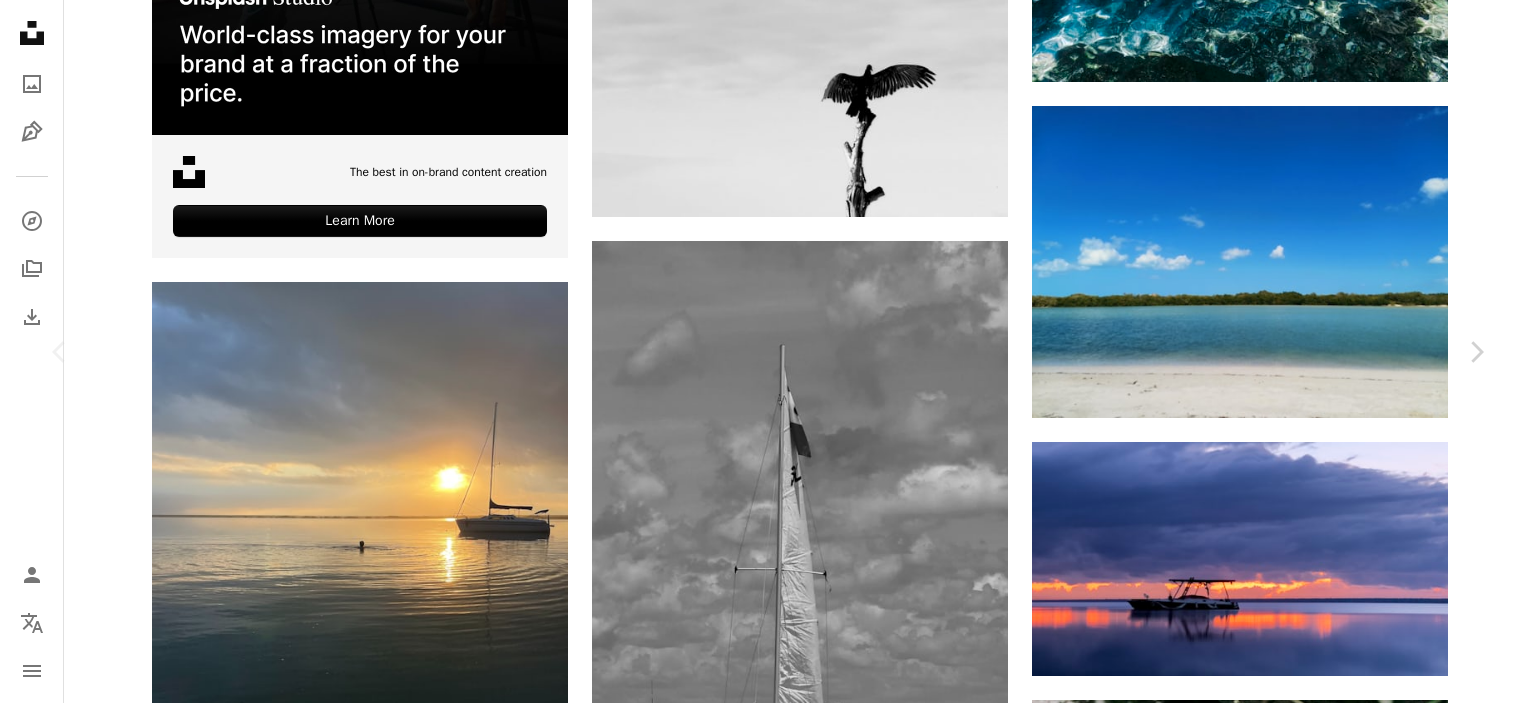 click on "Chevron left" at bounding box center [60, 352] 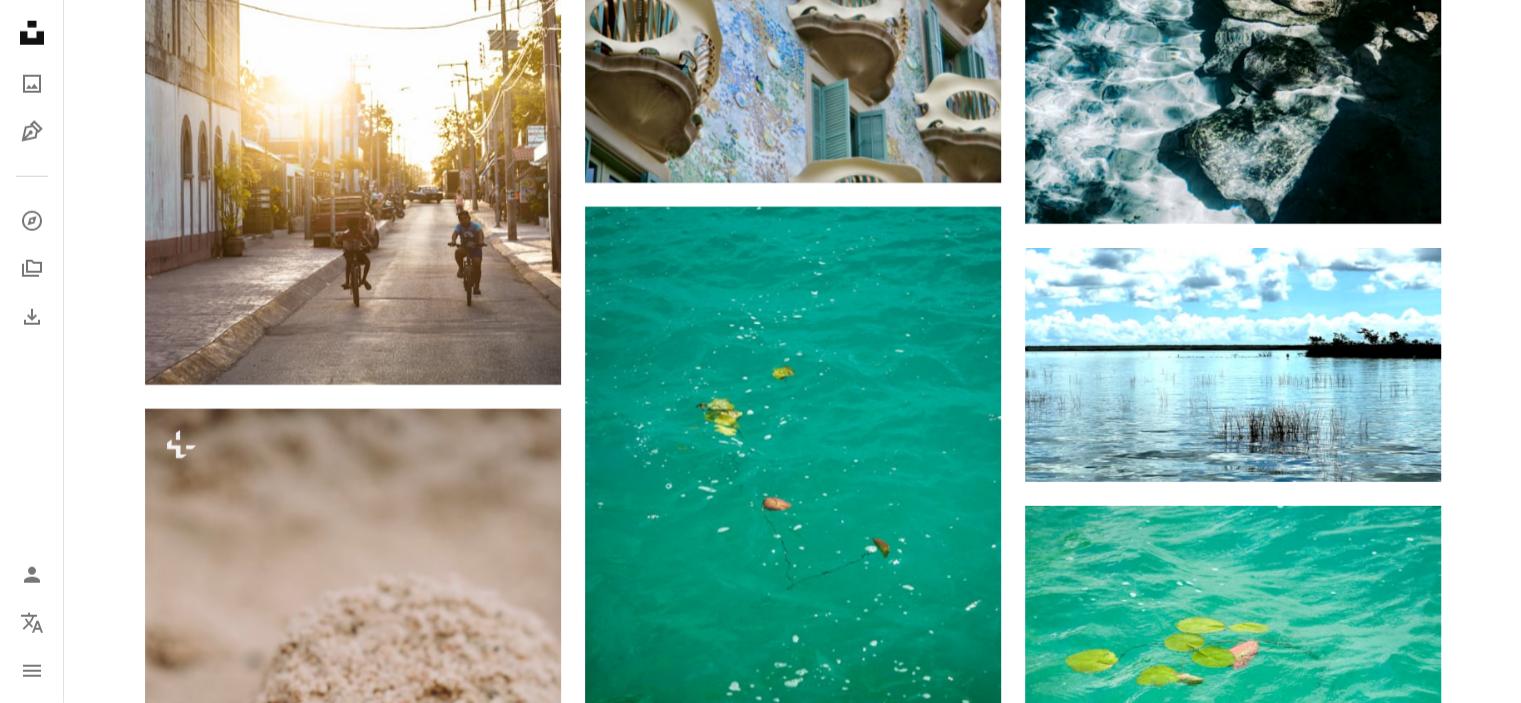 scroll, scrollTop: 5860, scrollLeft: 0, axis: vertical 